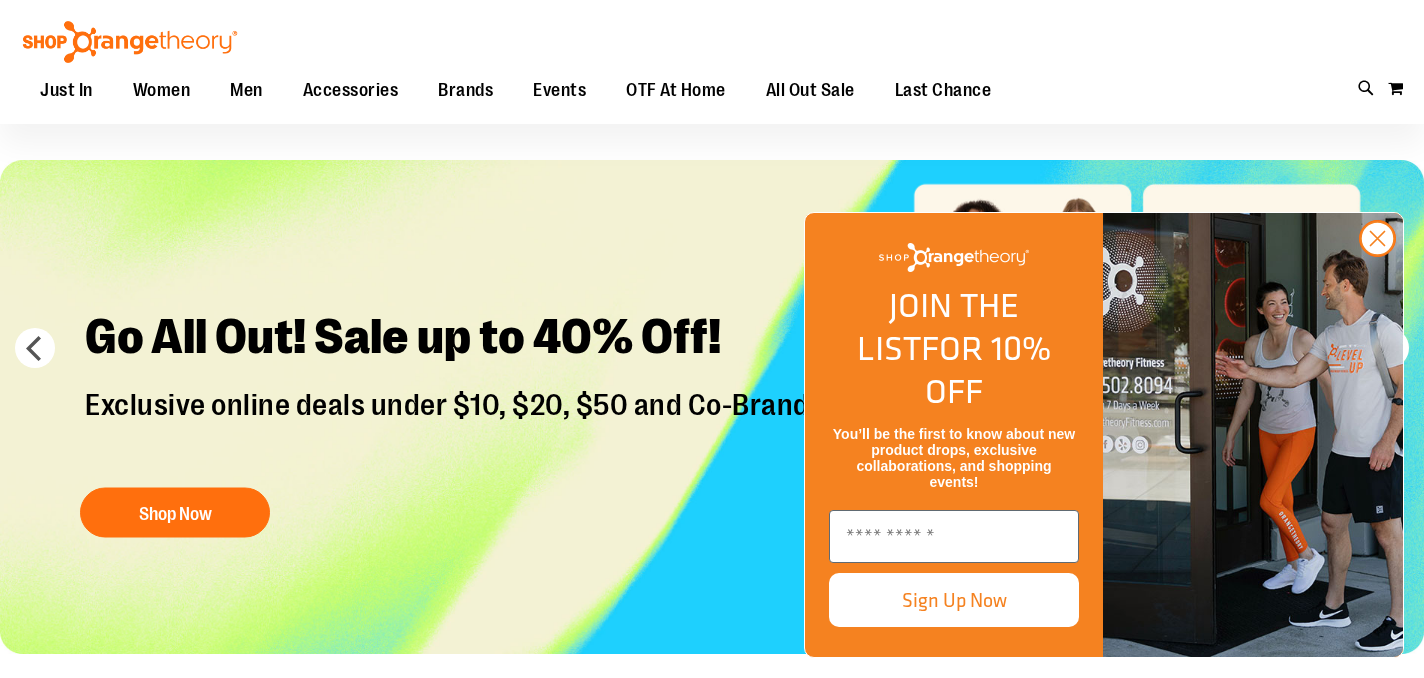 scroll, scrollTop: 50, scrollLeft: 0, axis: vertical 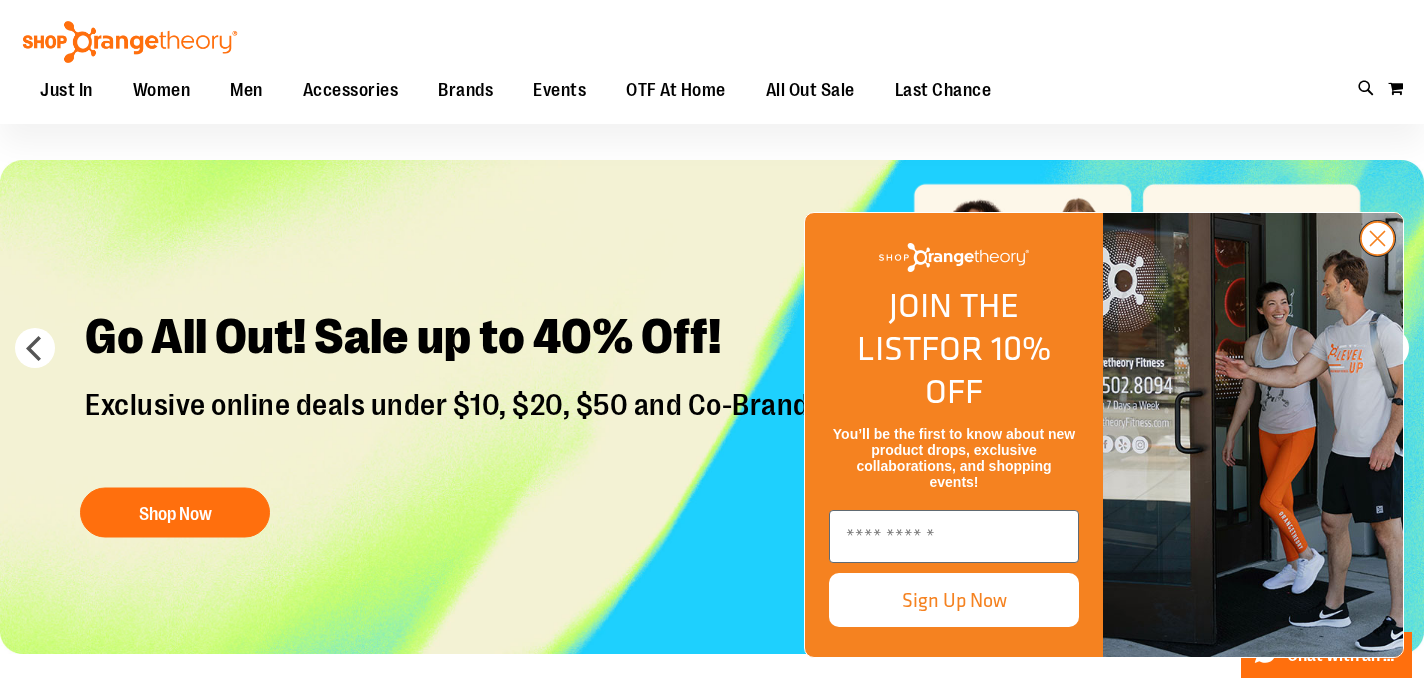 click 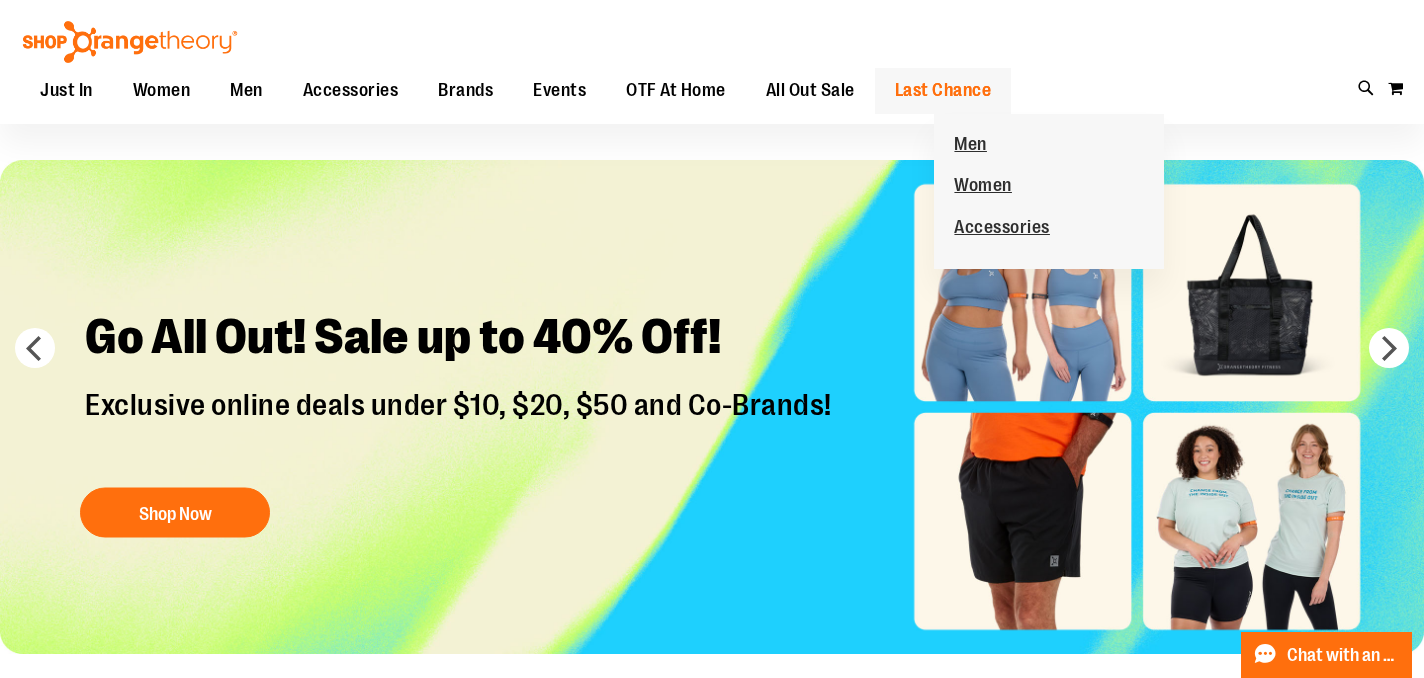 click on "Last Chance" at bounding box center [943, 90] 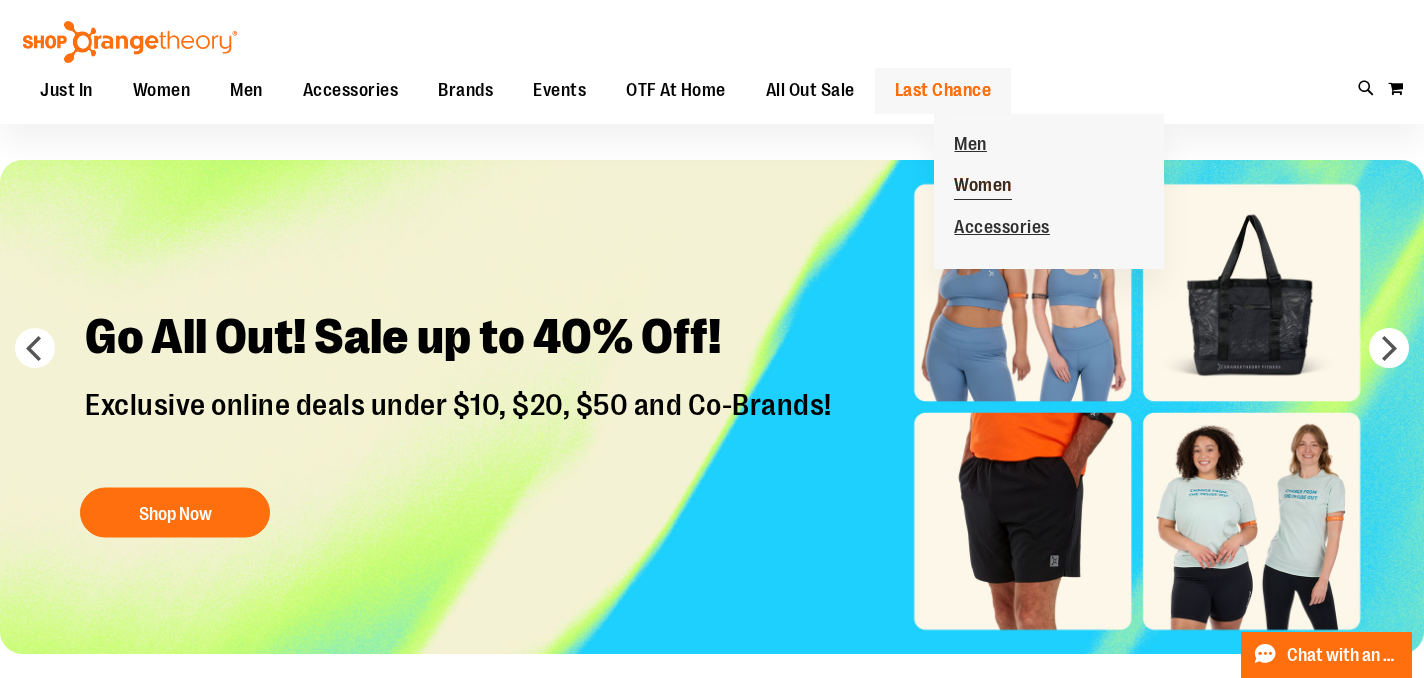 click on "Women" at bounding box center [983, 187] 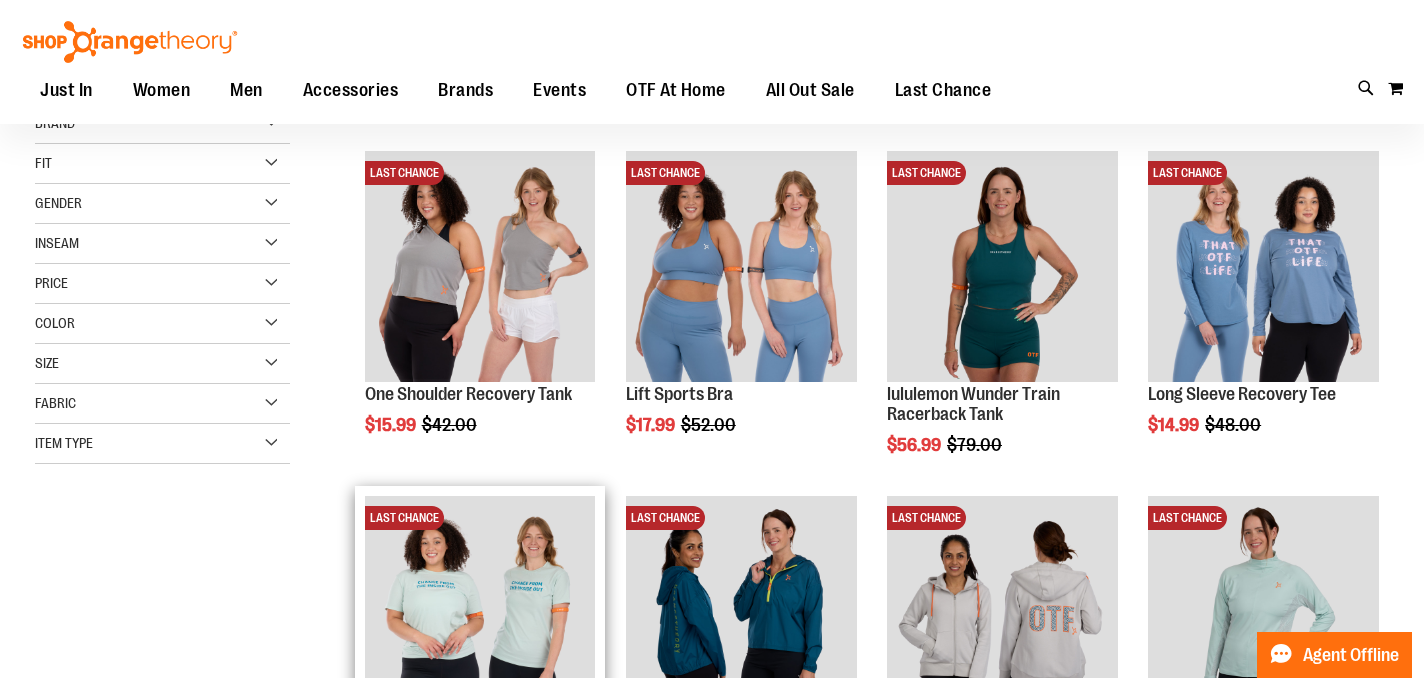 scroll, scrollTop: 45, scrollLeft: 0, axis: vertical 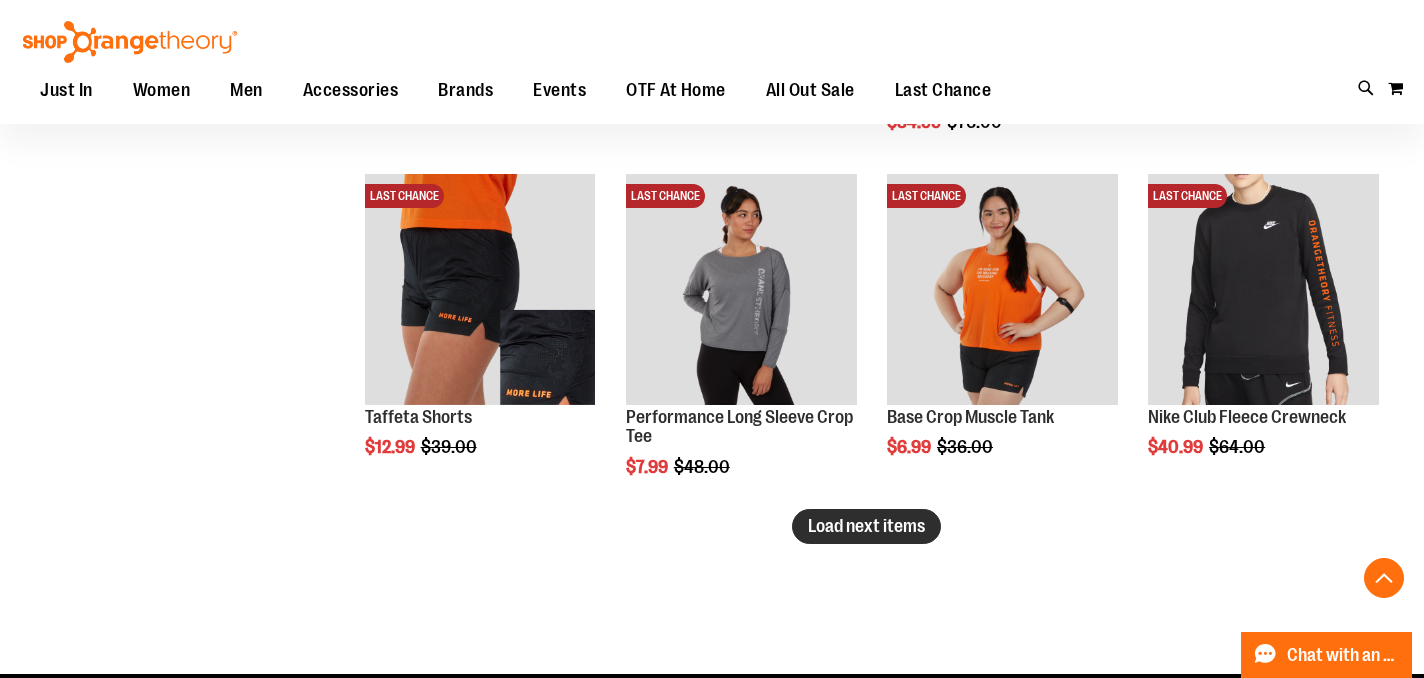 click on "Load next items" at bounding box center [866, 526] 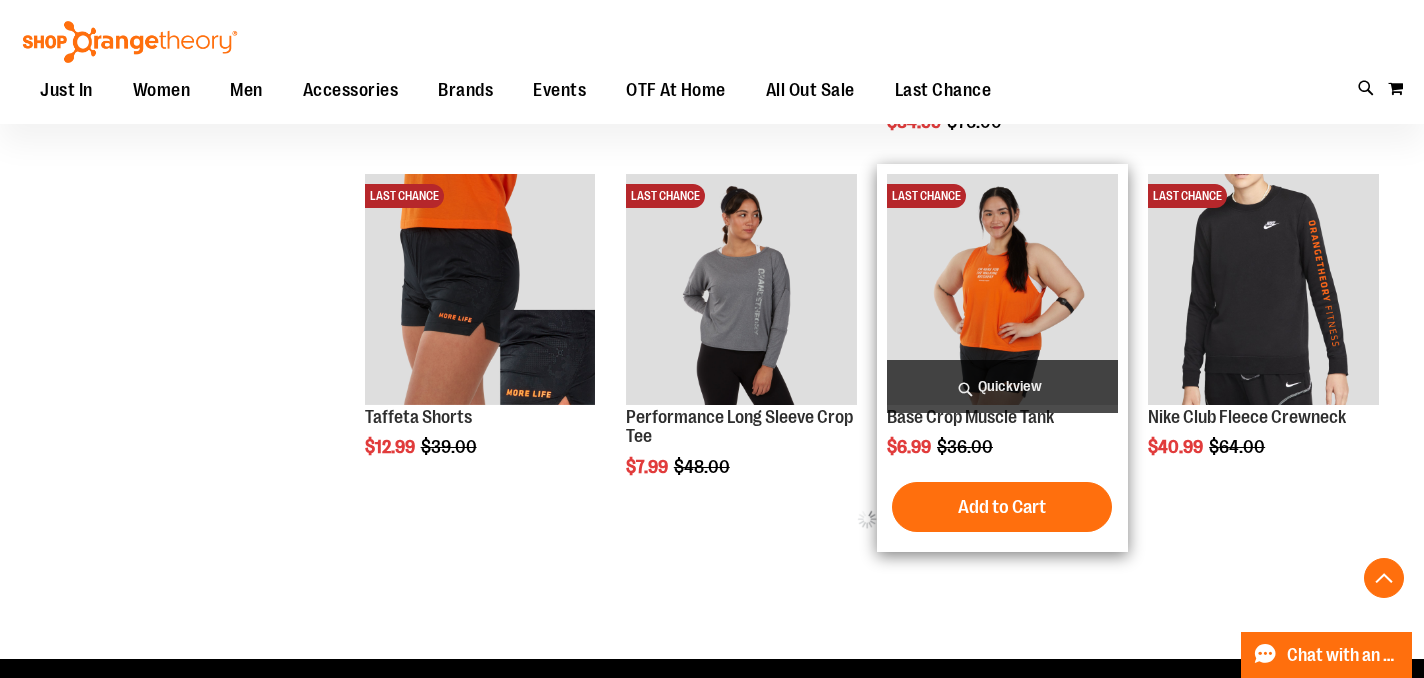 click on "Quickview" at bounding box center (1002, 386) 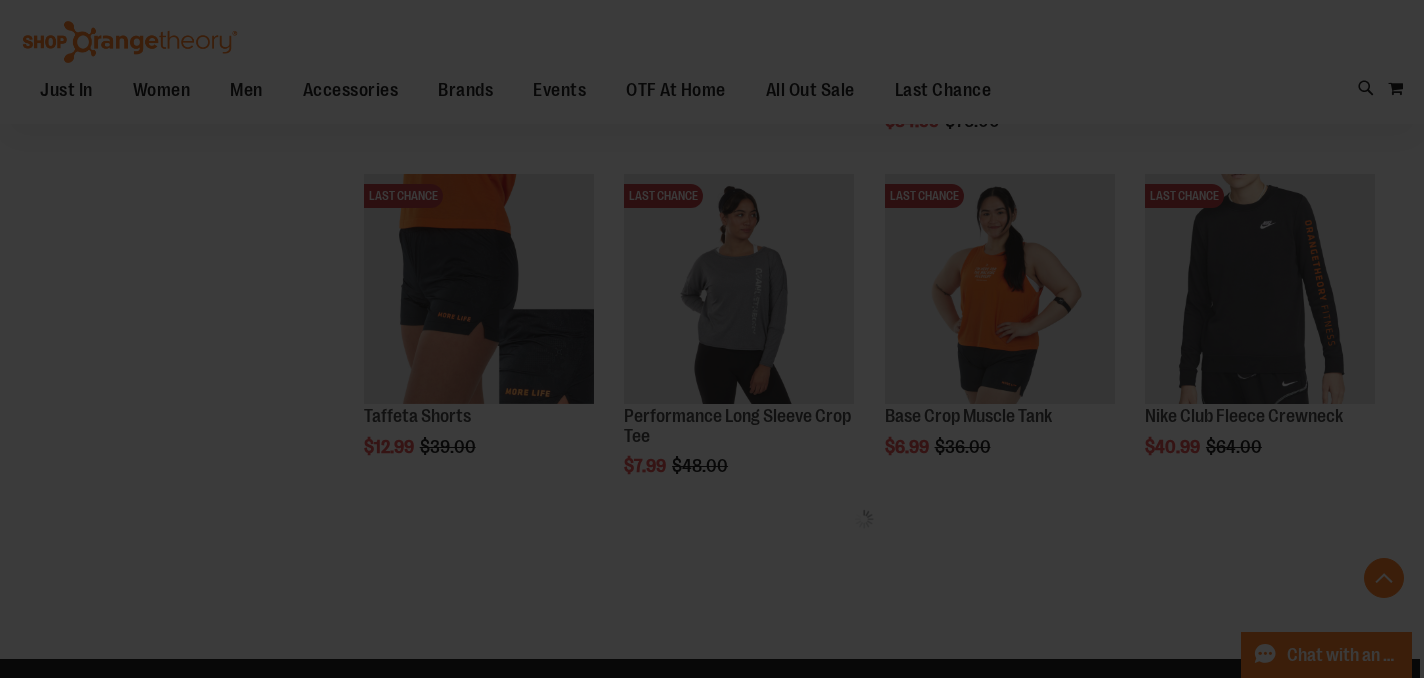 scroll, scrollTop: 0, scrollLeft: 0, axis: both 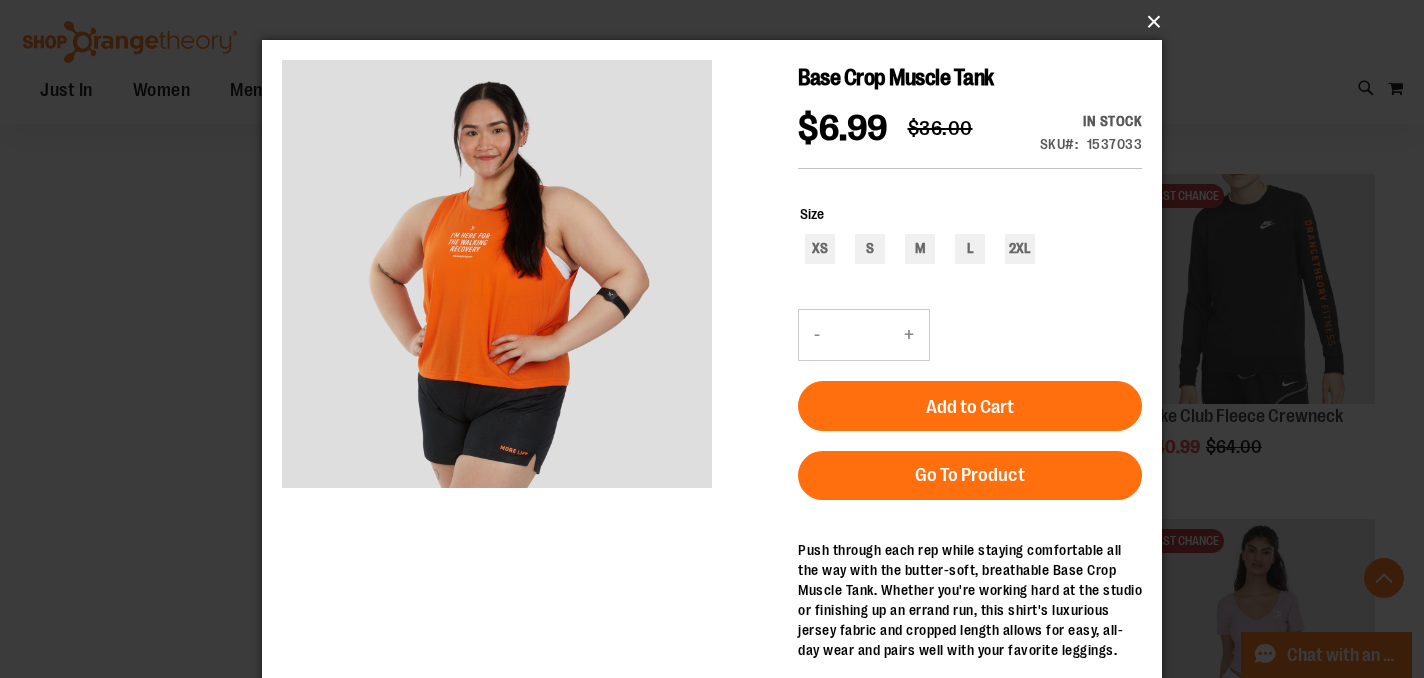 click on "×" at bounding box center (718, 22) 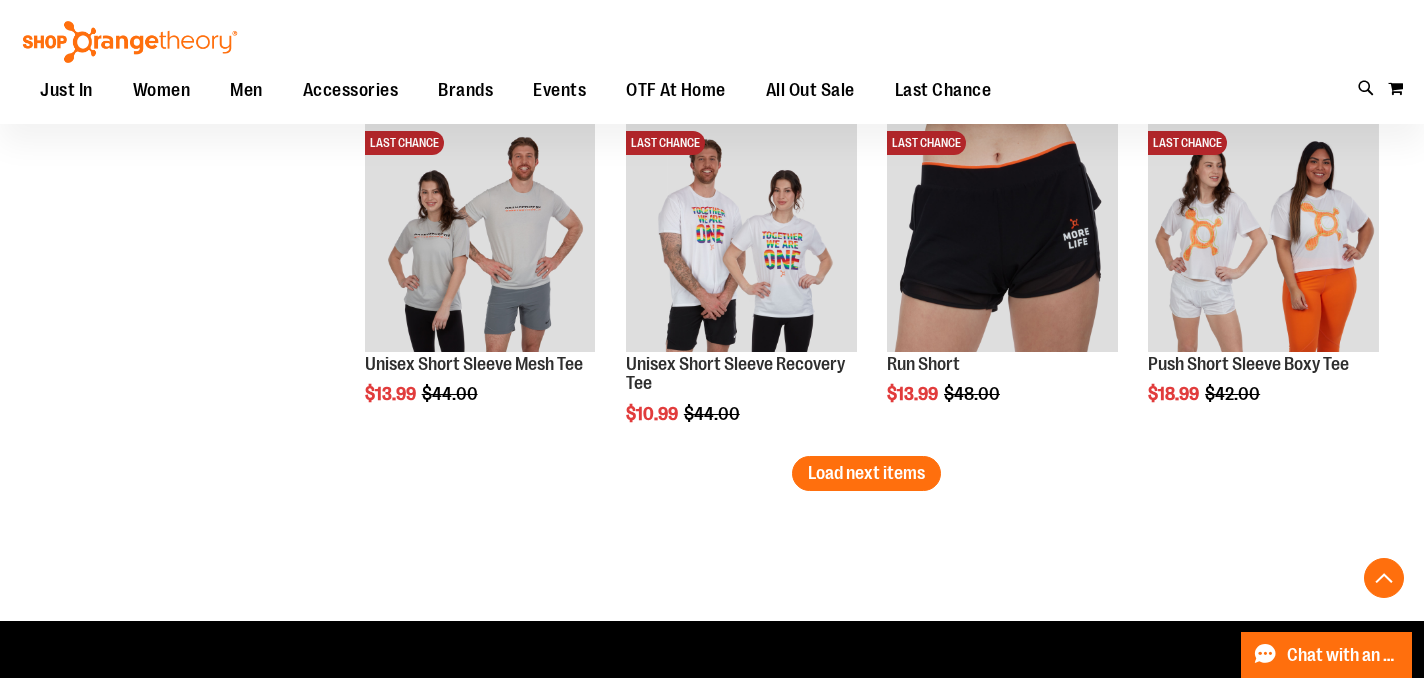 scroll, scrollTop: 3862, scrollLeft: 0, axis: vertical 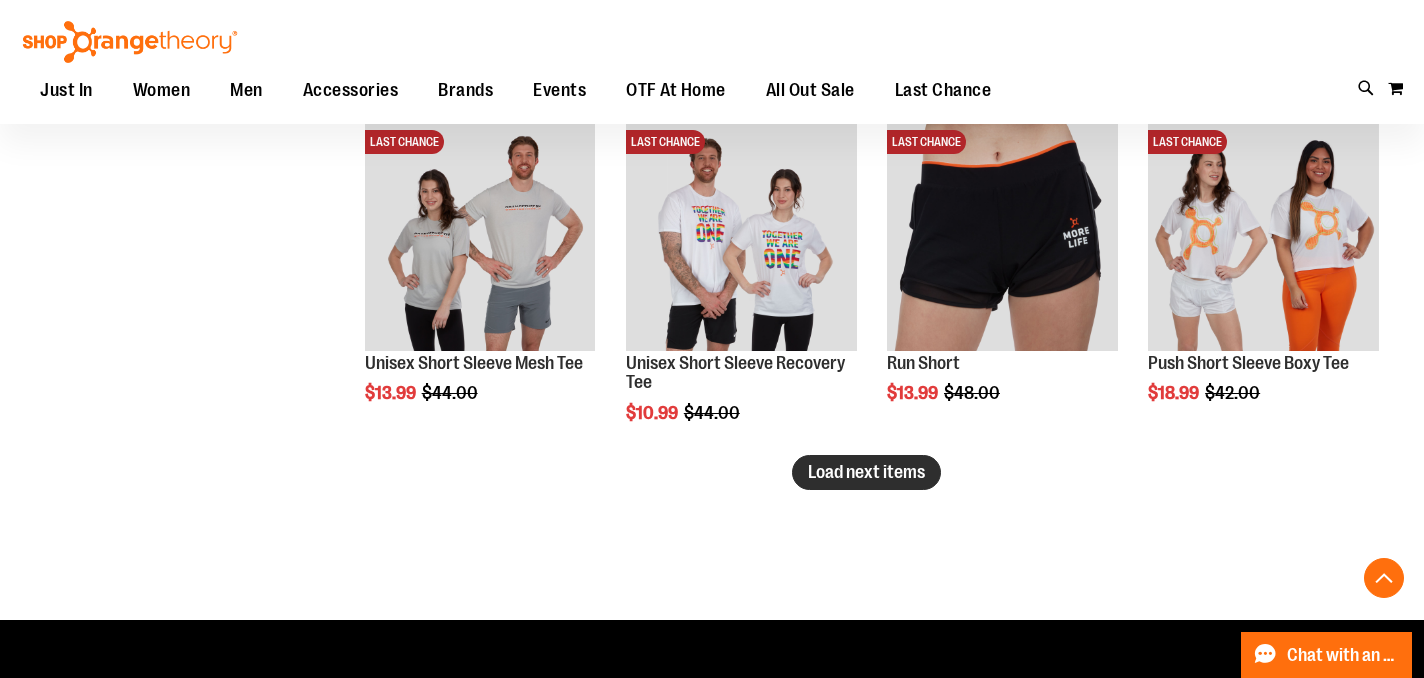 click on "Load next items" at bounding box center [866, 472] 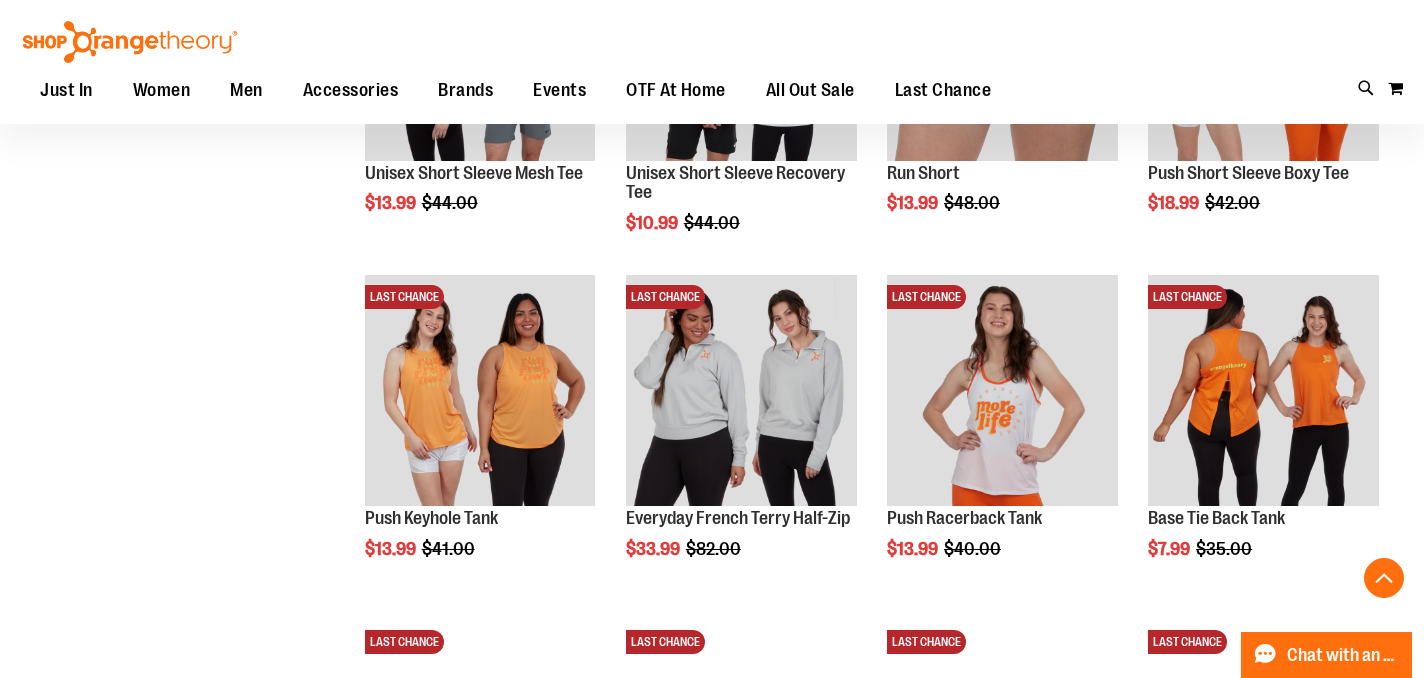 scroll, scrollTop: 4082, scrollLeft: 0, axis: vertical 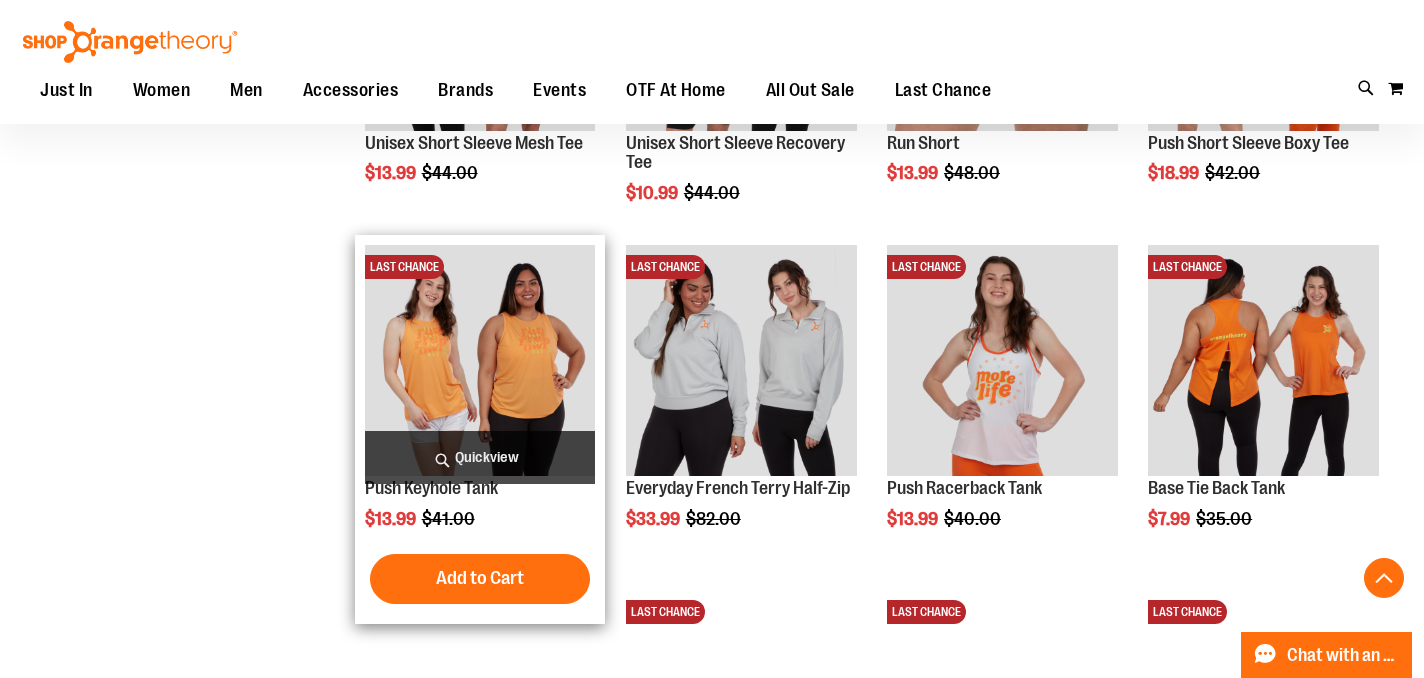 click on "Quickview" at bounding box center (480, 457) 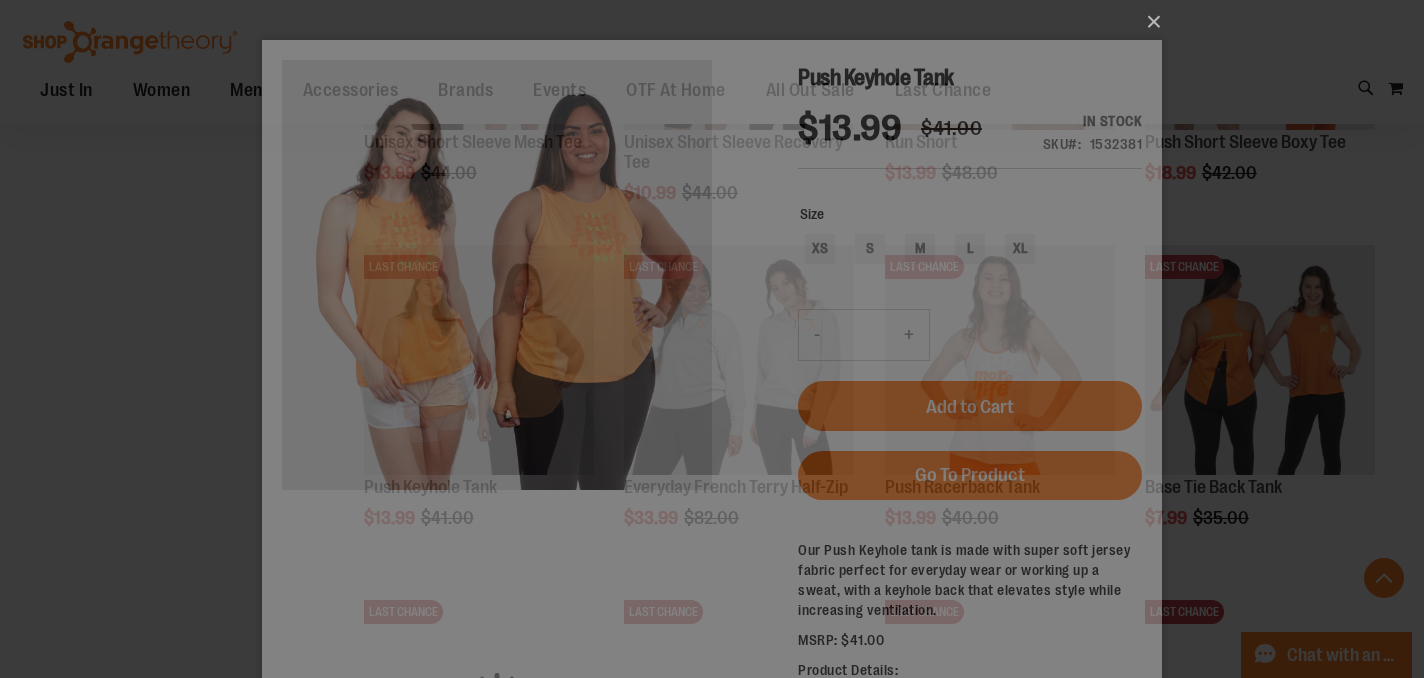 scroll, scrollTop: 0, scrollLeft: 0, axis: both 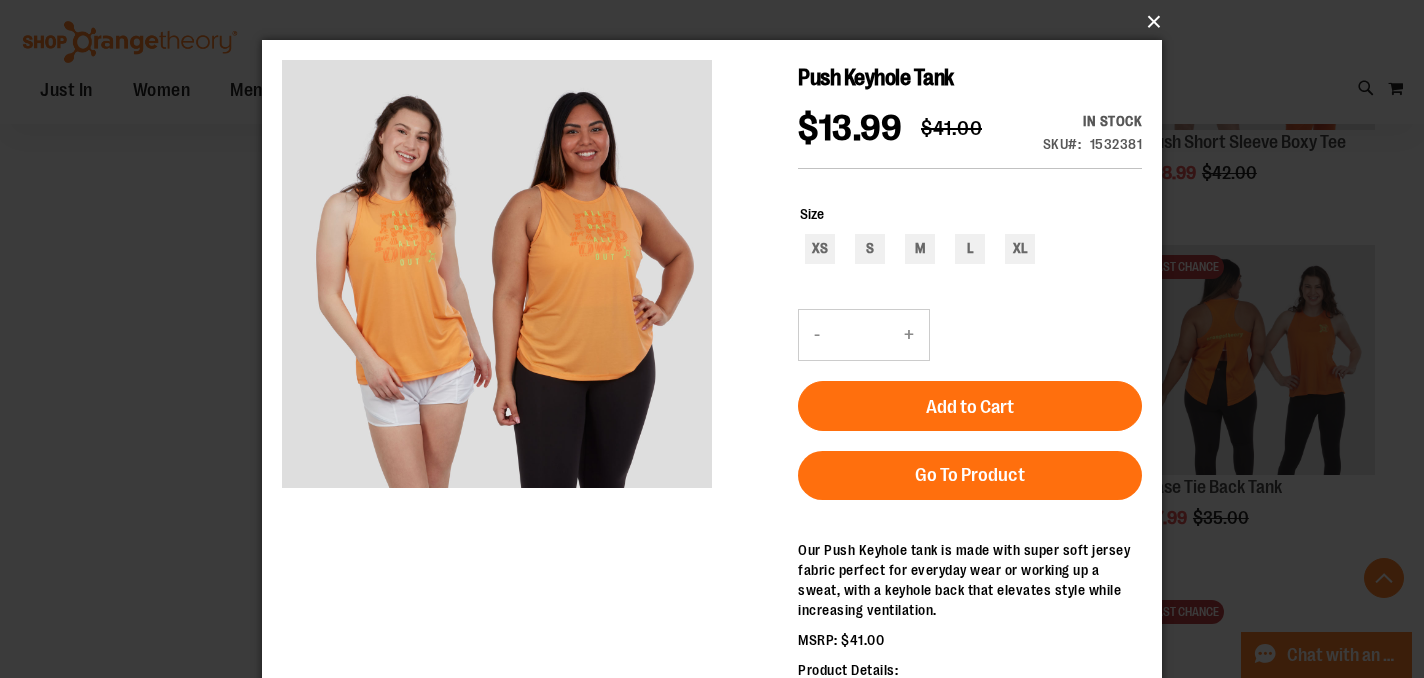click on "×" at bounding box center (718, 22) 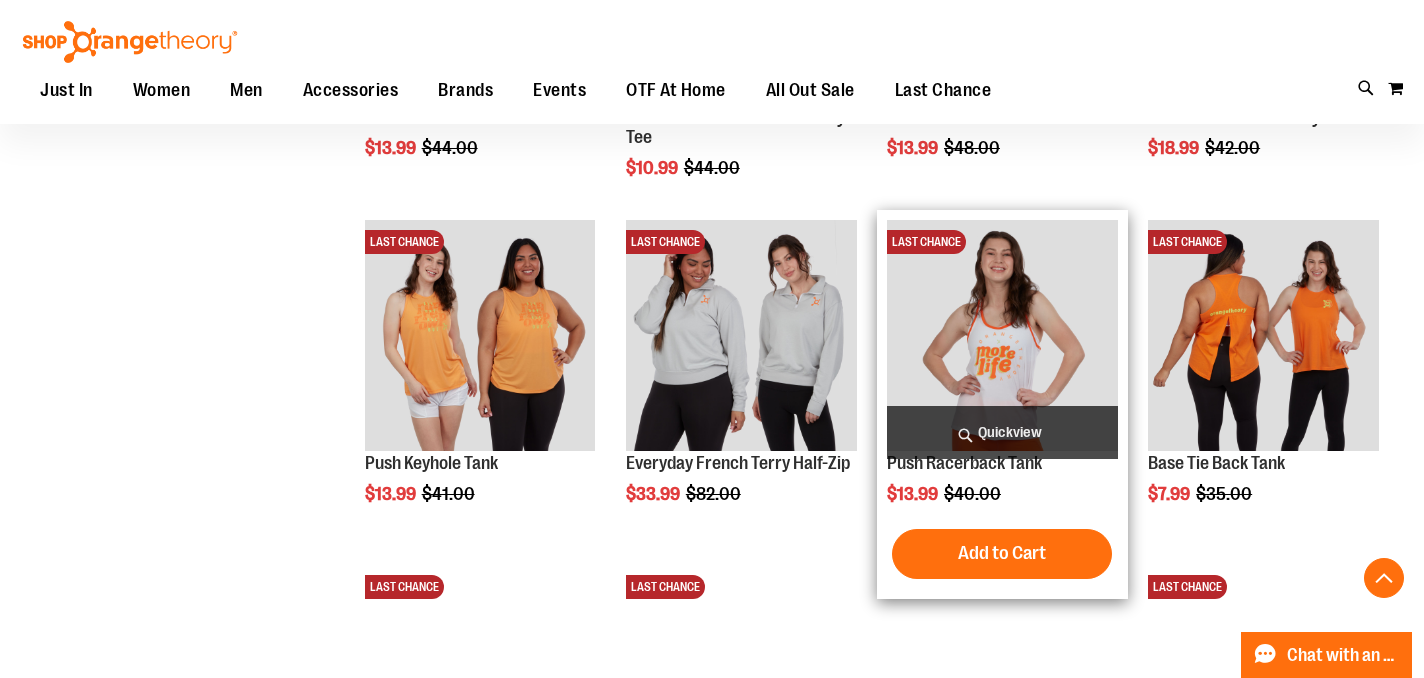 scroll, scrollTop: 4138, scrollLeft: 0, axis: vertical 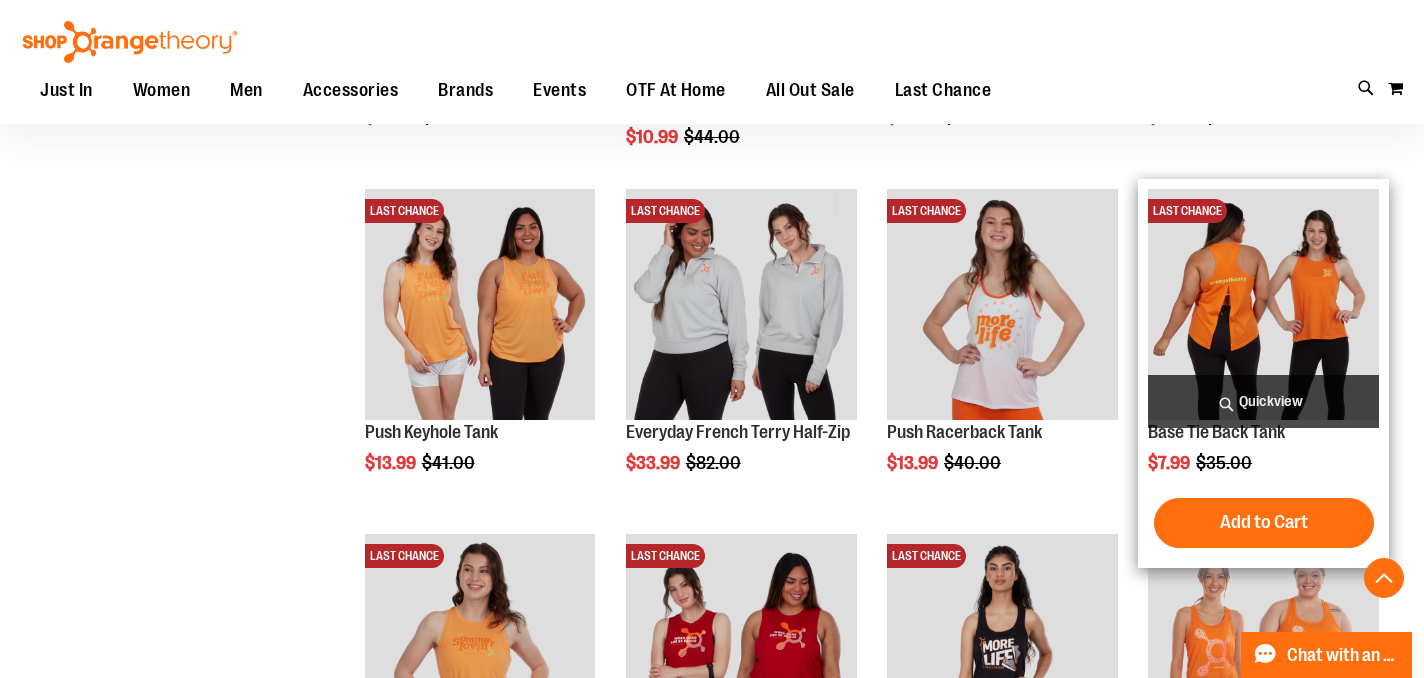 click on "Quickview" at bounding box center (1263, 401) 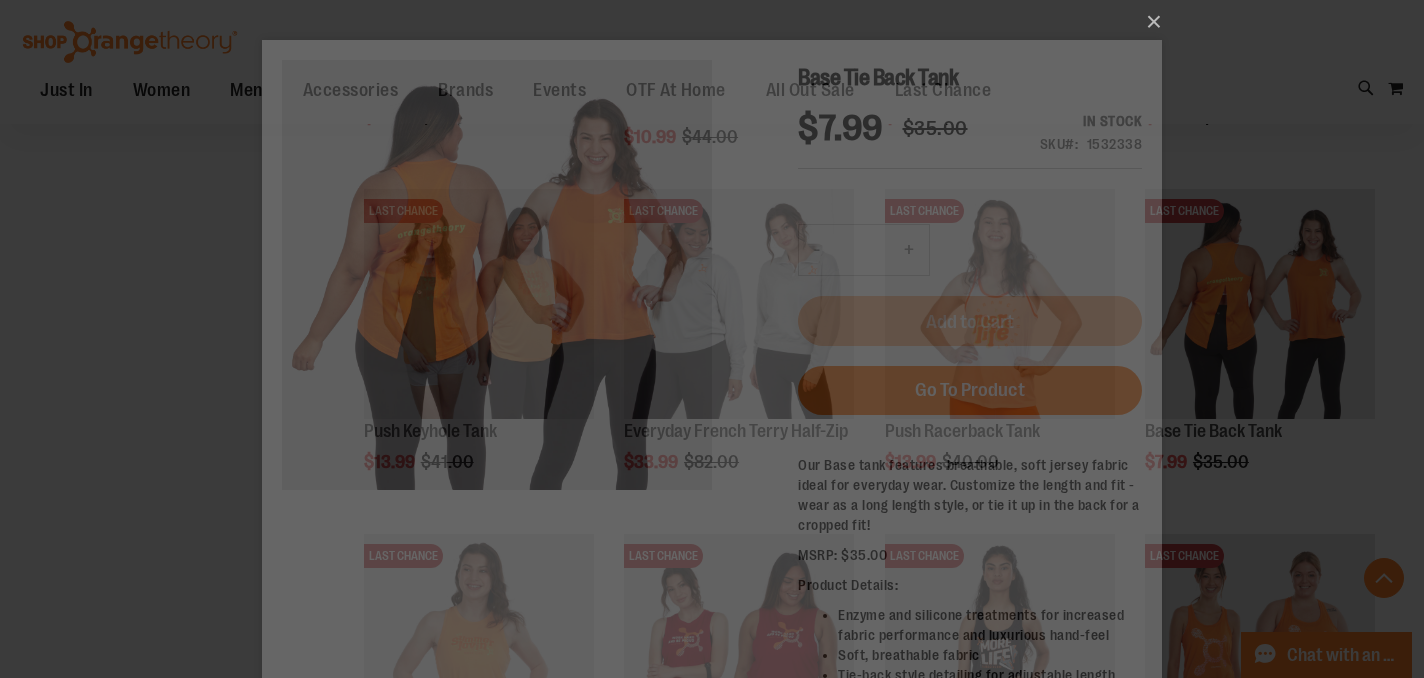 scroll, scrollTop: 0, scrollLeft: 0, axis: both 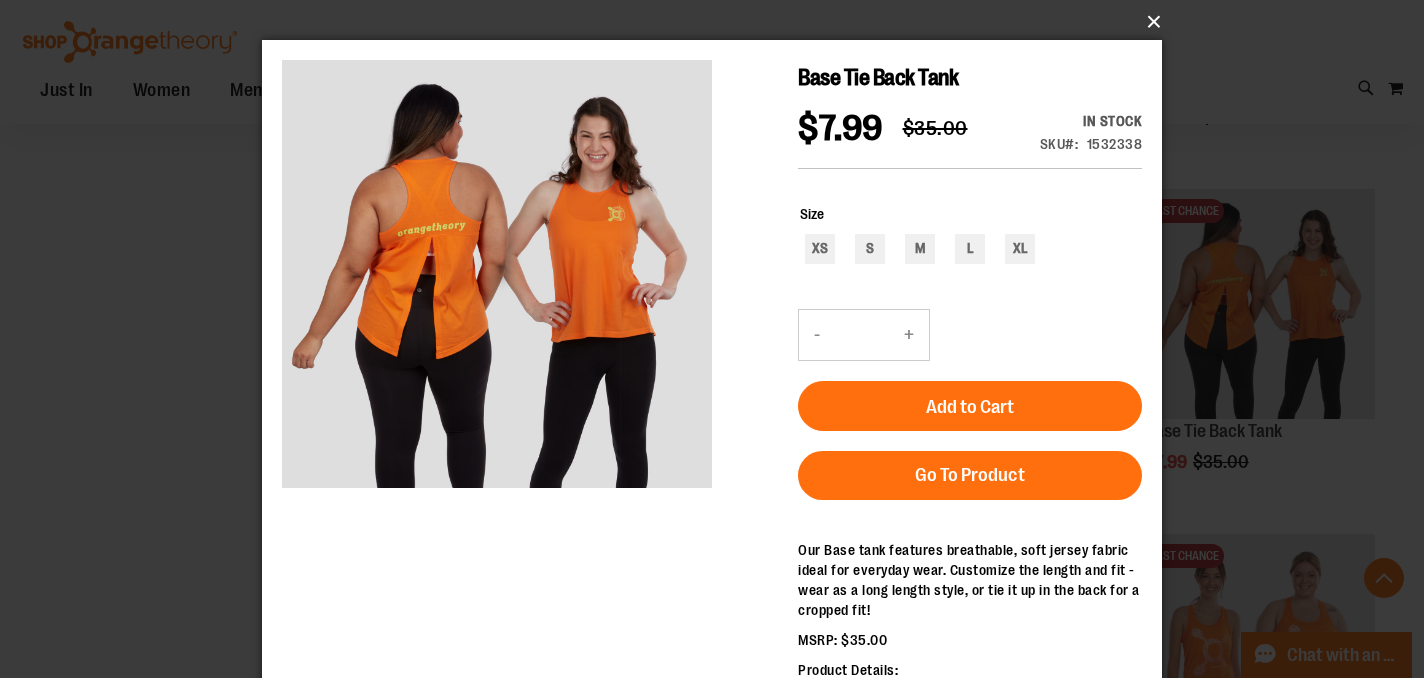 click on "×" at bounding box center [718, 22] 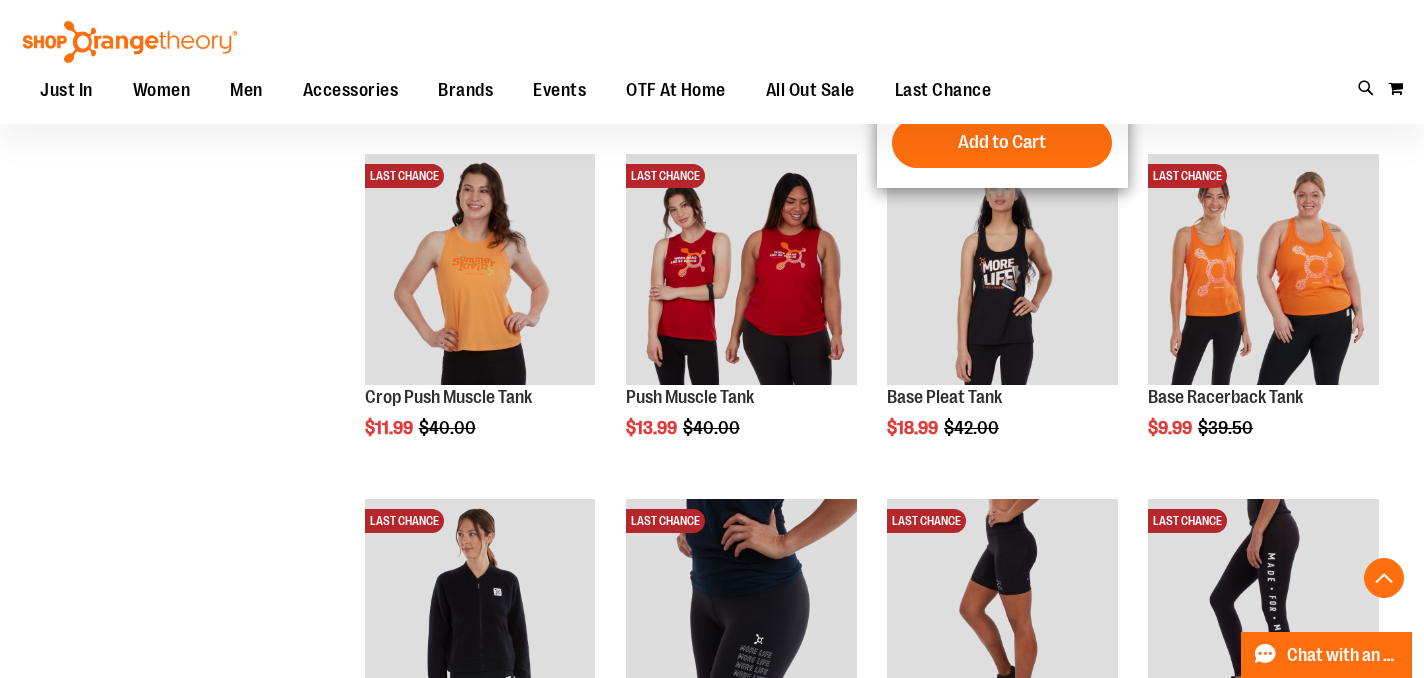 scroll, scrollTop: 4523, scrollLeft: 0, axis: vertical 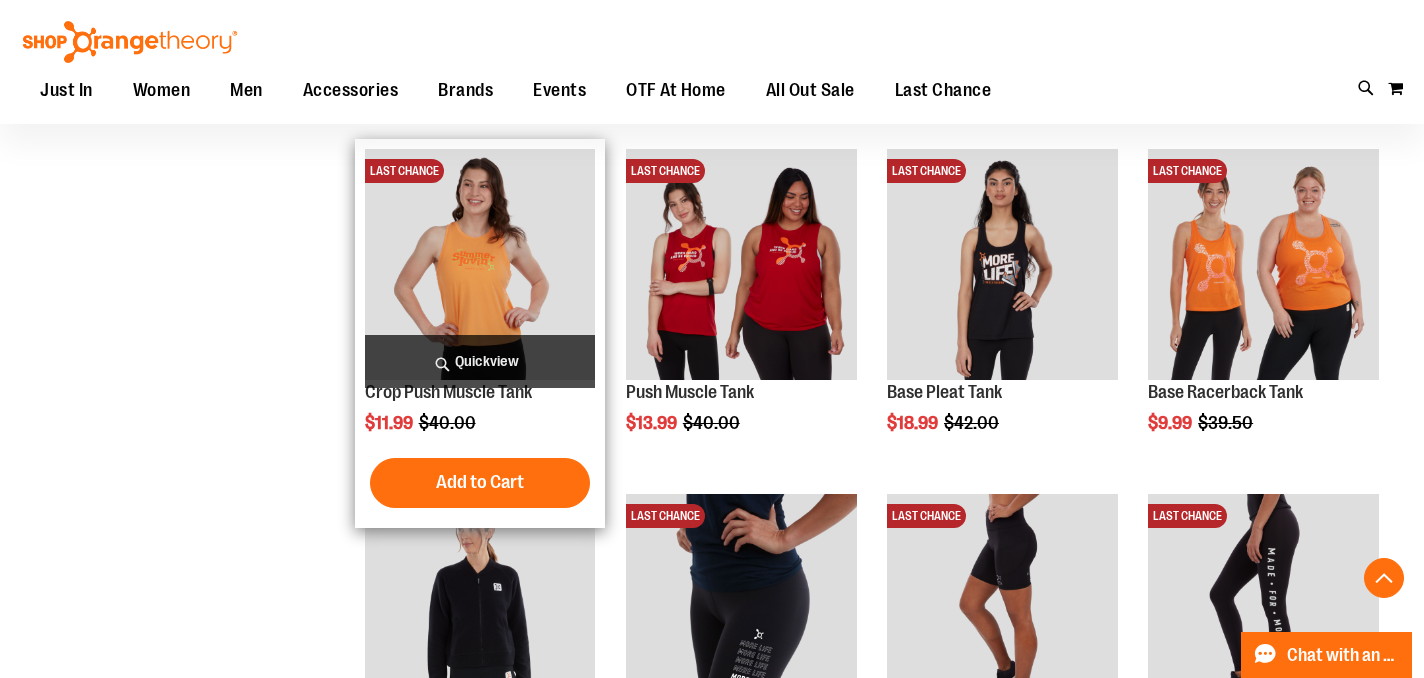 click on "Quickview" at bounding box center [480, 361] 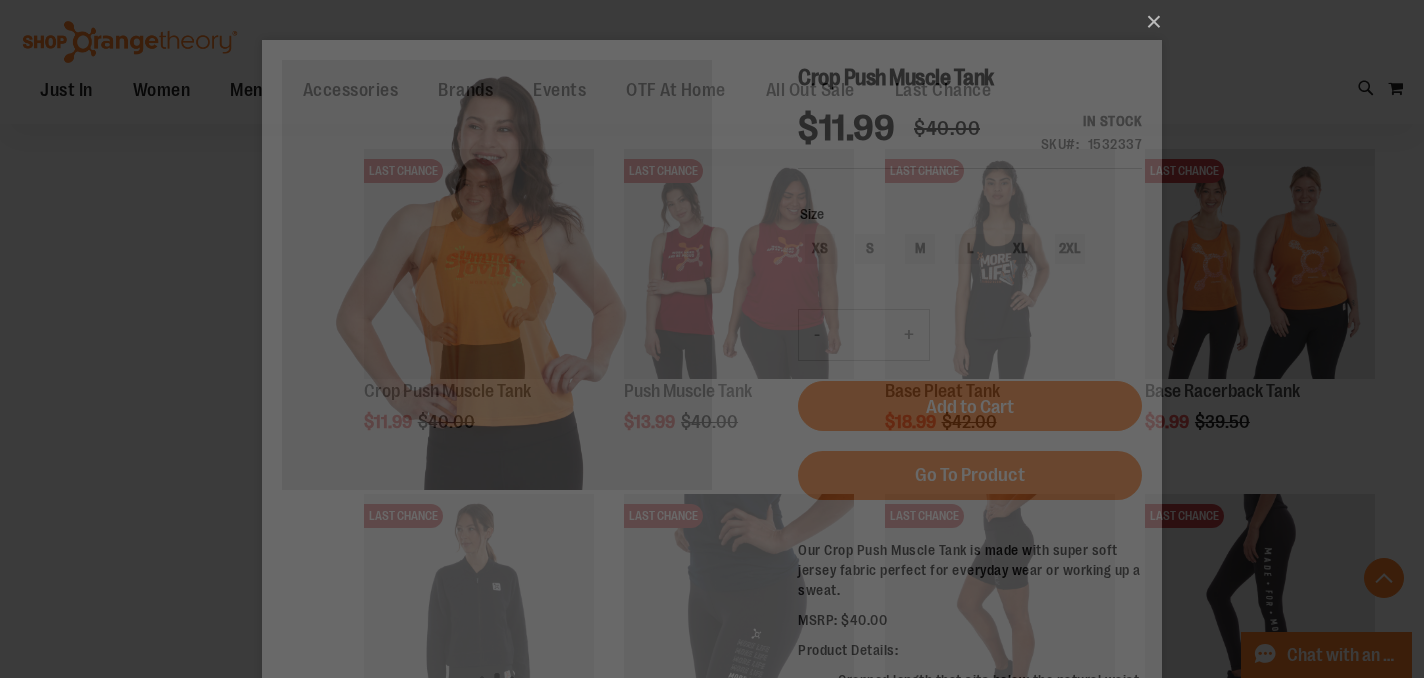 scroll, scrollTop: 0, scrollLeft: 0, axis: both 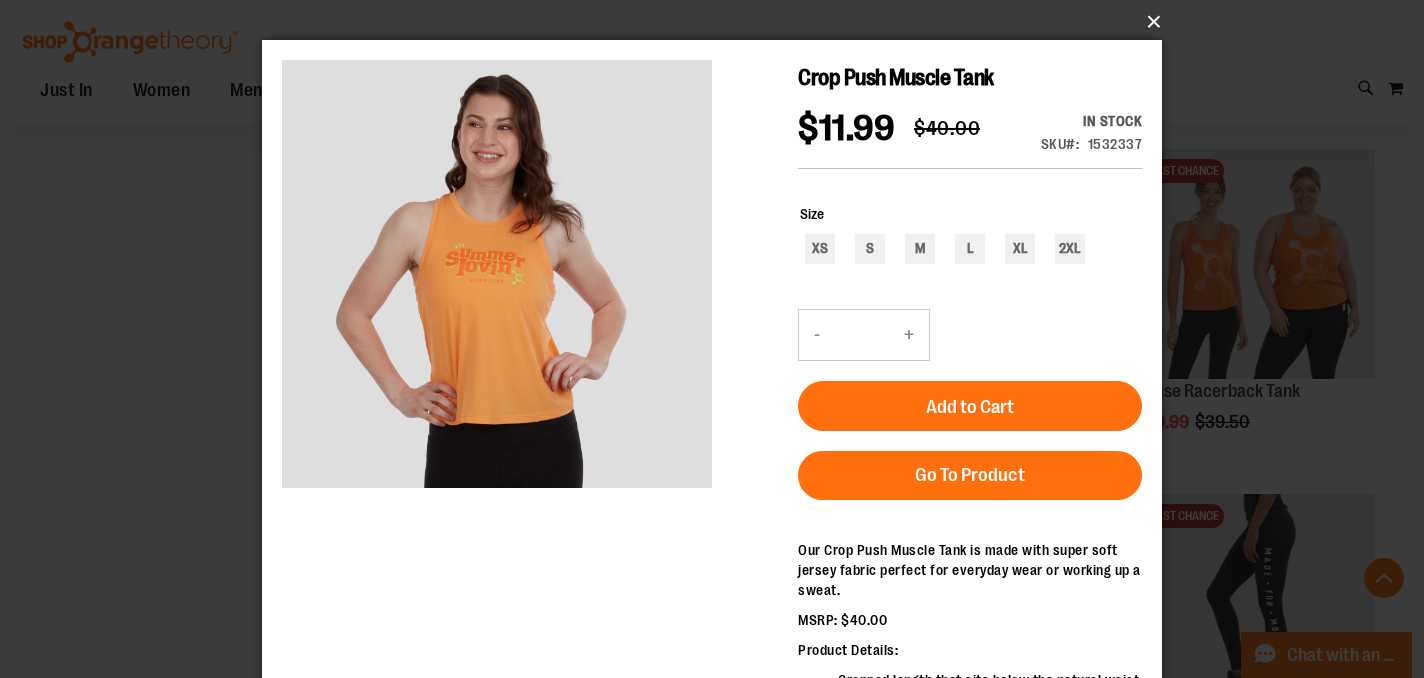 click on "×" at bounding box center [718, 22] 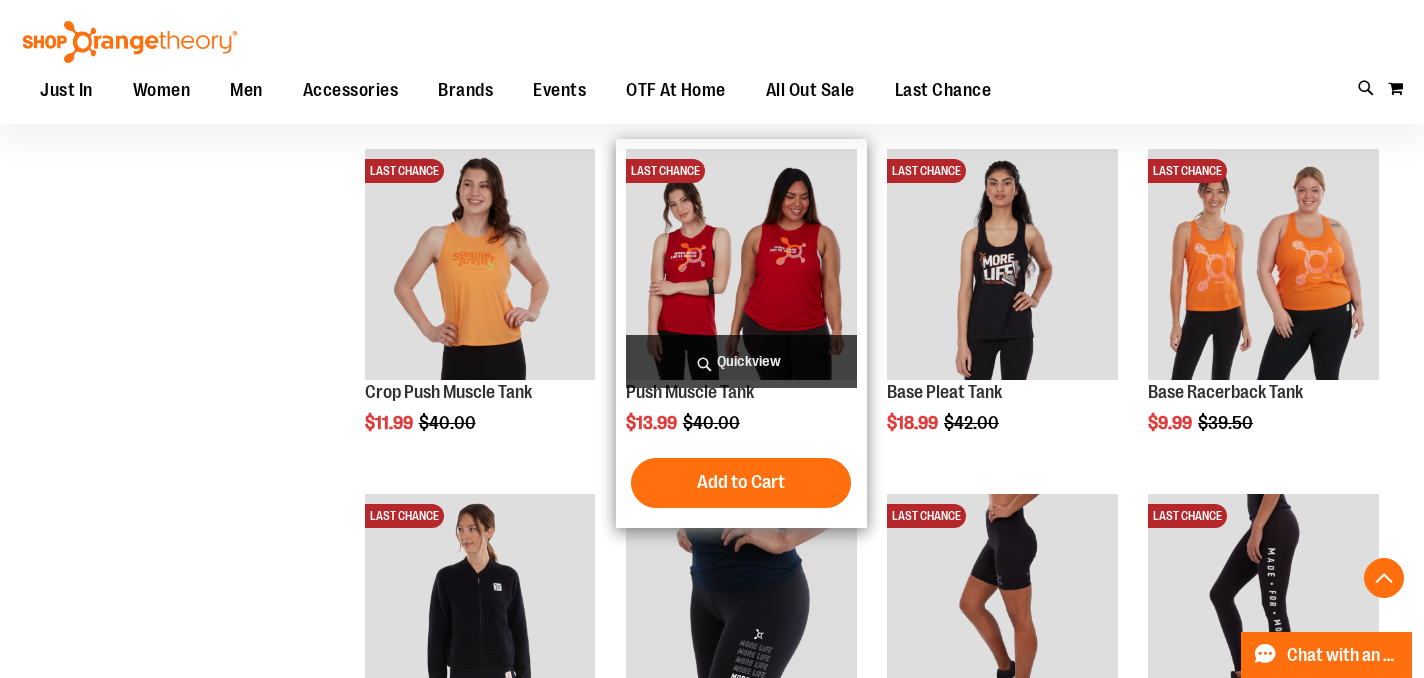 click on "Quickview" at bounding box center [741, 361] 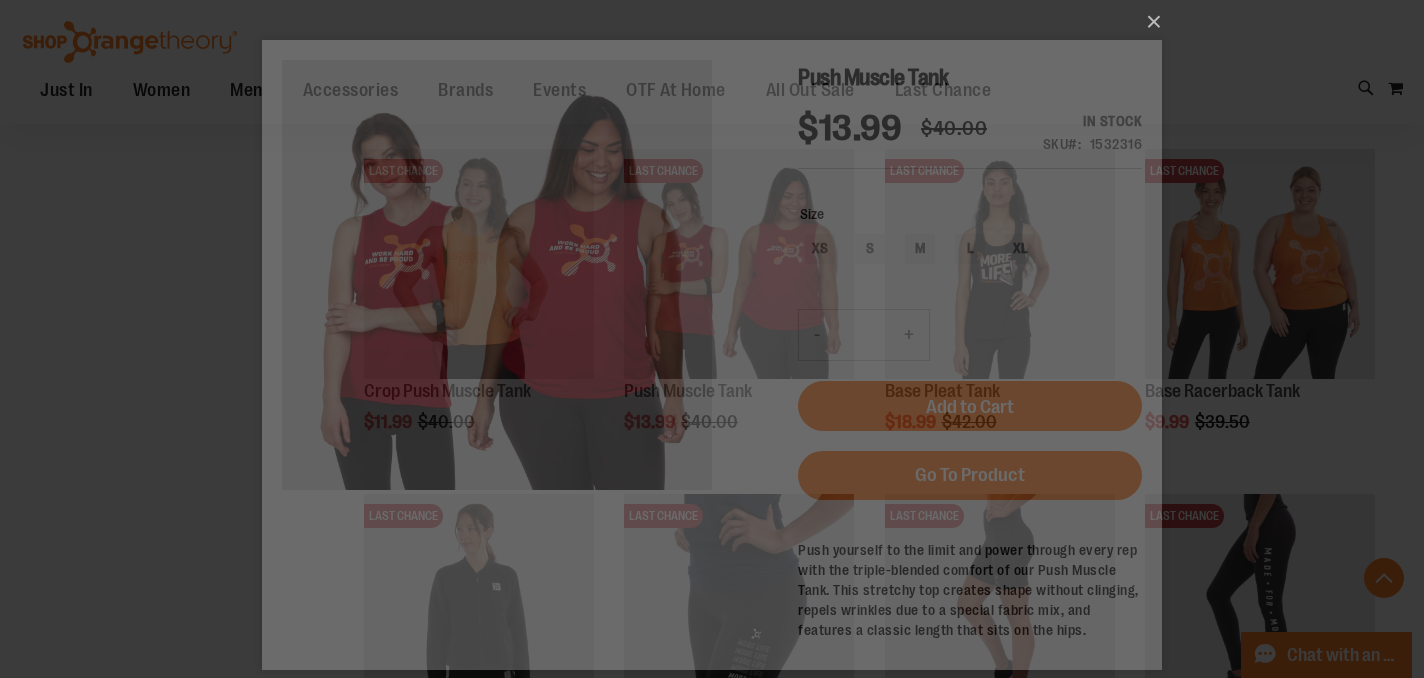 scroll, scrollTop: 0, scrollLeft: 0, axis: both 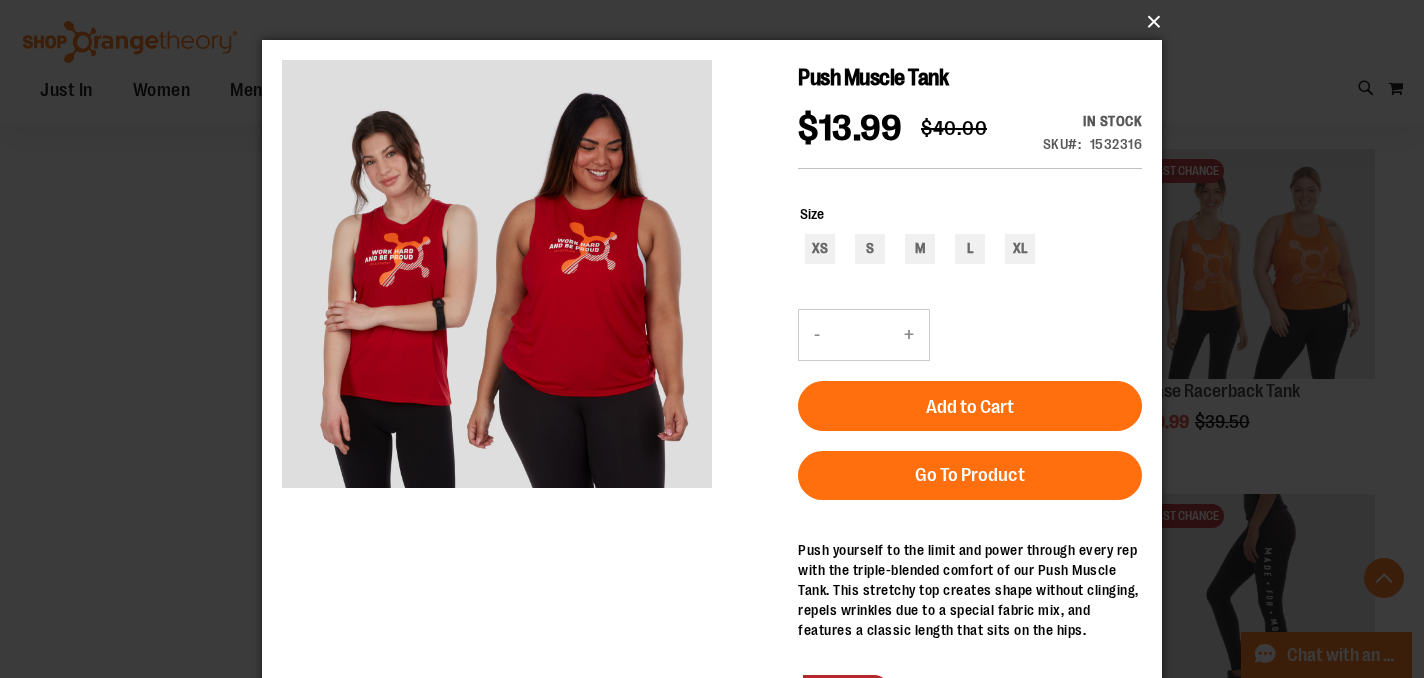click on "×" at bounding box center (718, 22) 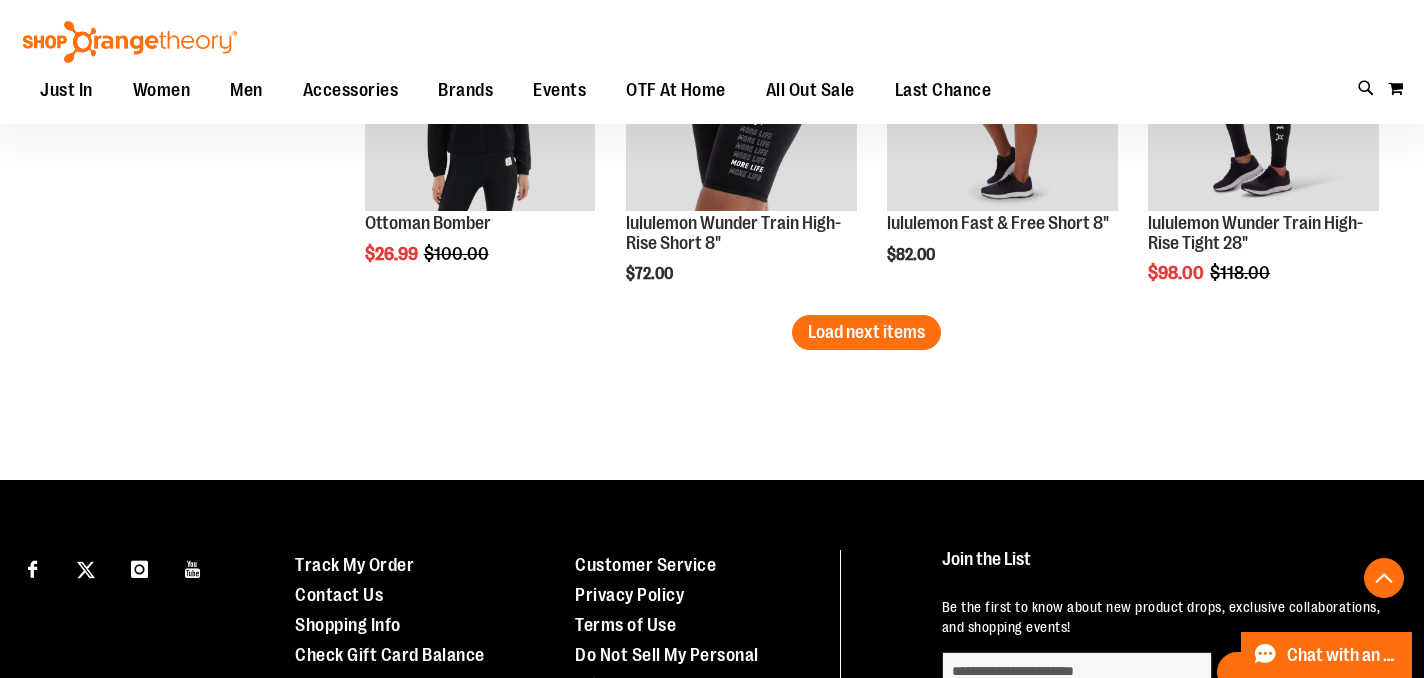 scroll, scrollTop: 5031, scrollLeft: 0, axis: vertical 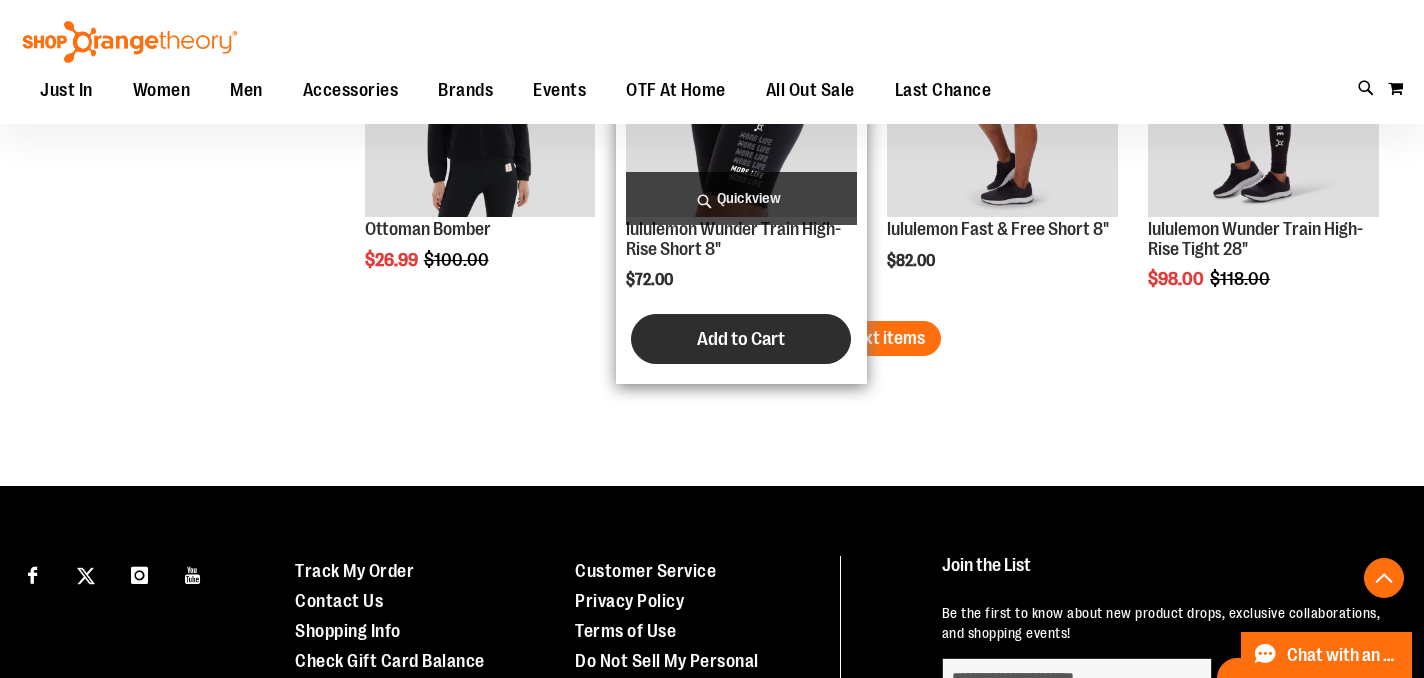 click on "Add to Cart" at bounding box center [741, 339] 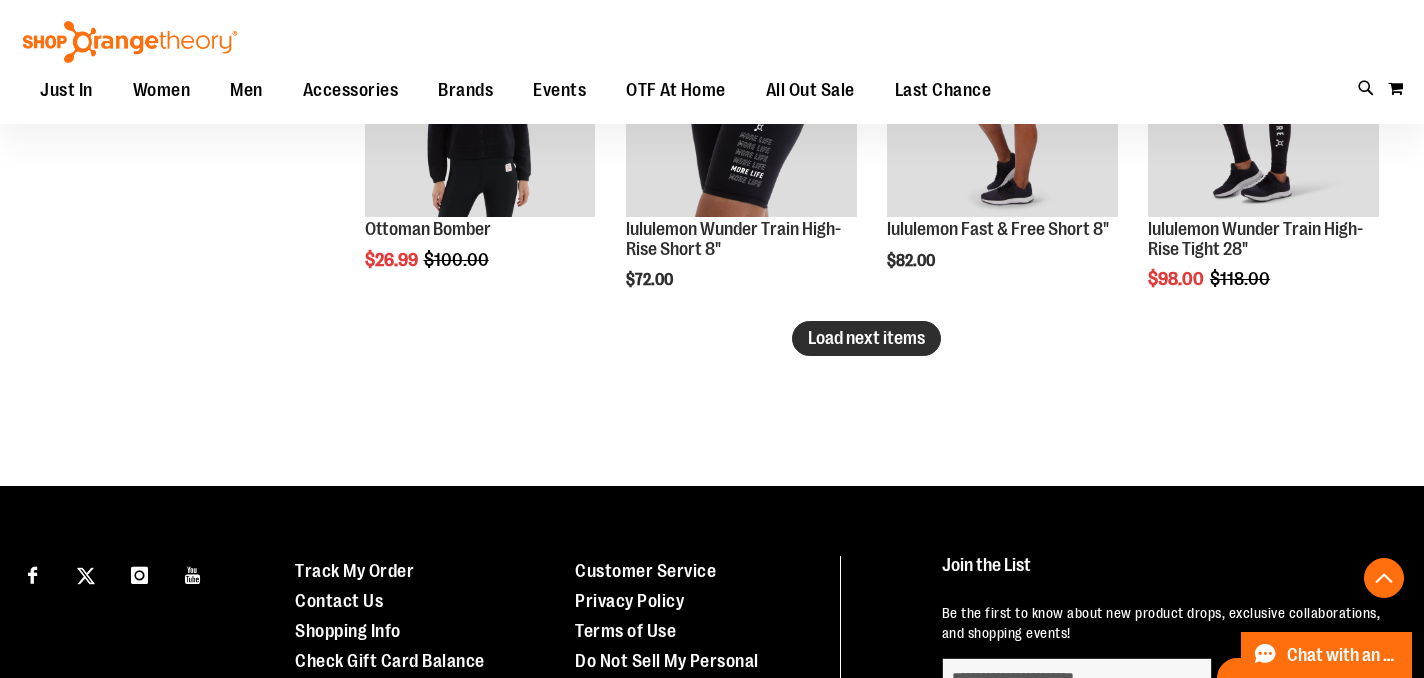 click on "Load next items" at bounding box center (866, 338) 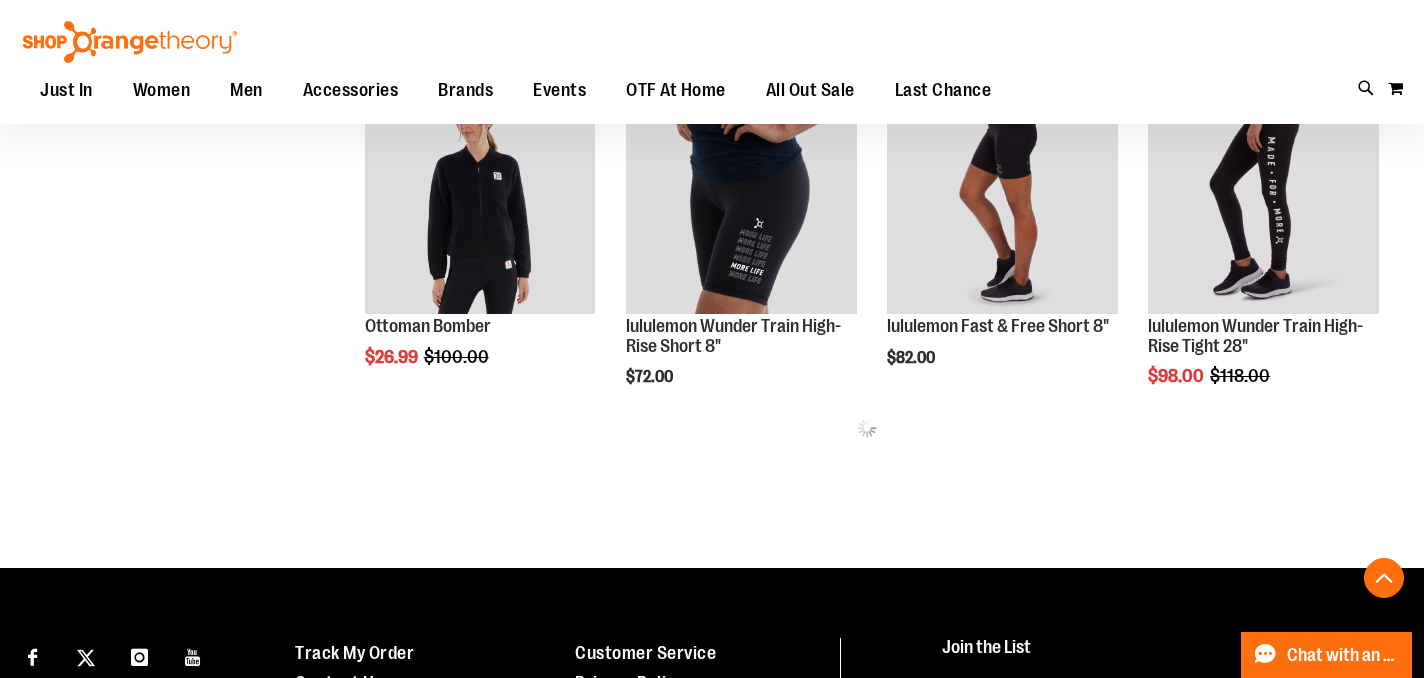 scroll, scrollTop: 4911, scrollLeft: 0, axis: vertical 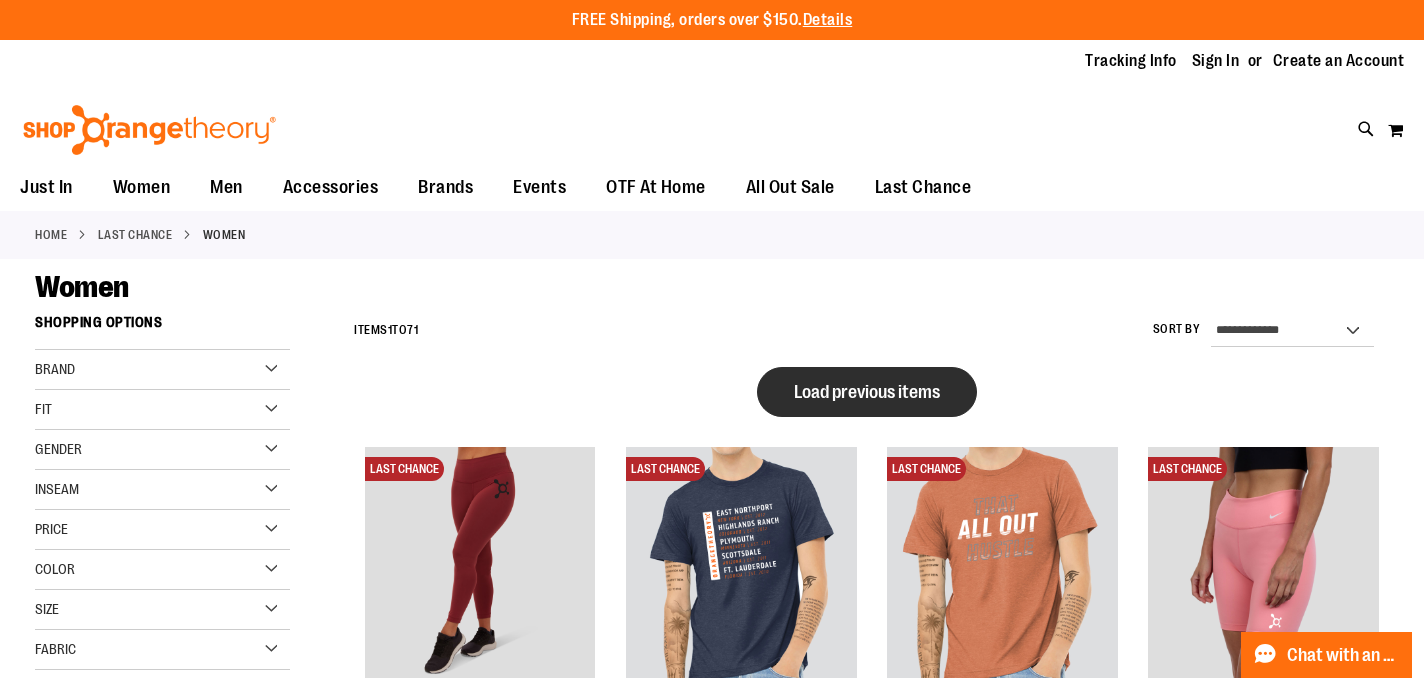 click on "Load previous items" at bounding box center [867, 392] 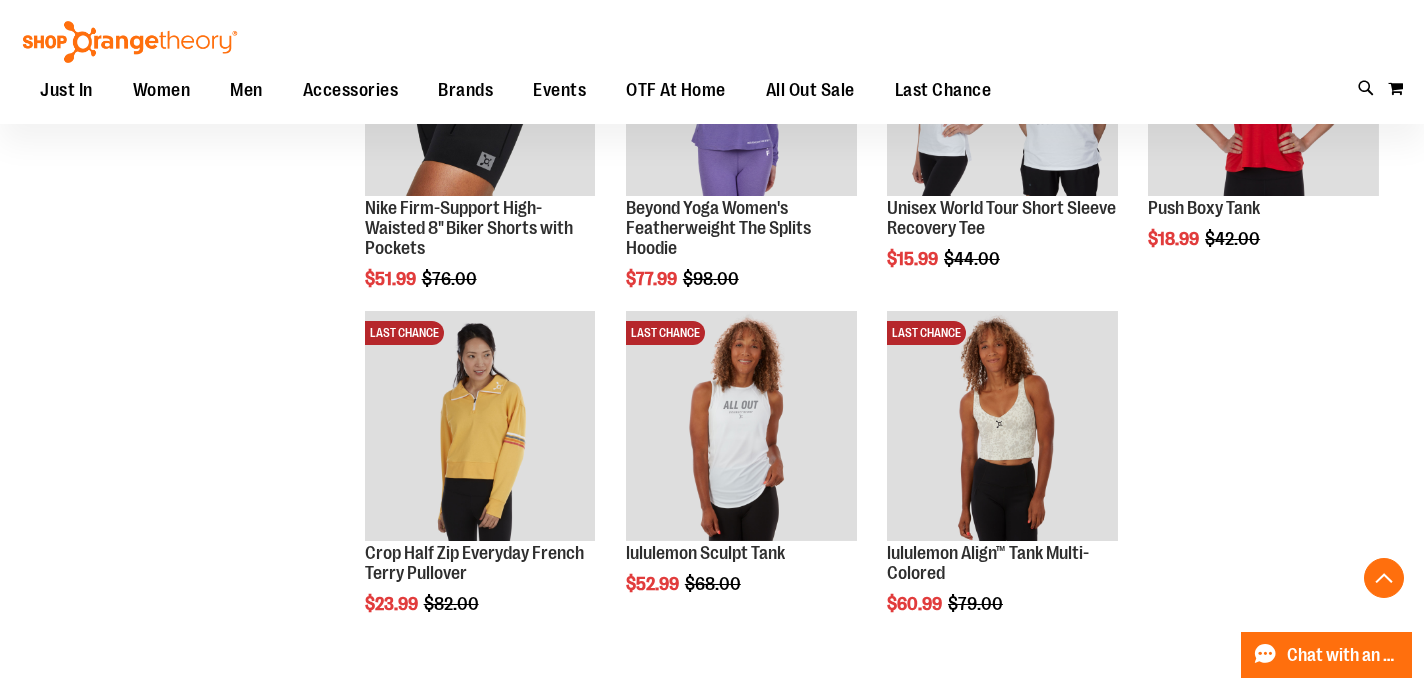 scroll, scrollTop: 1654, scrollLeft: 0, axis: vertical 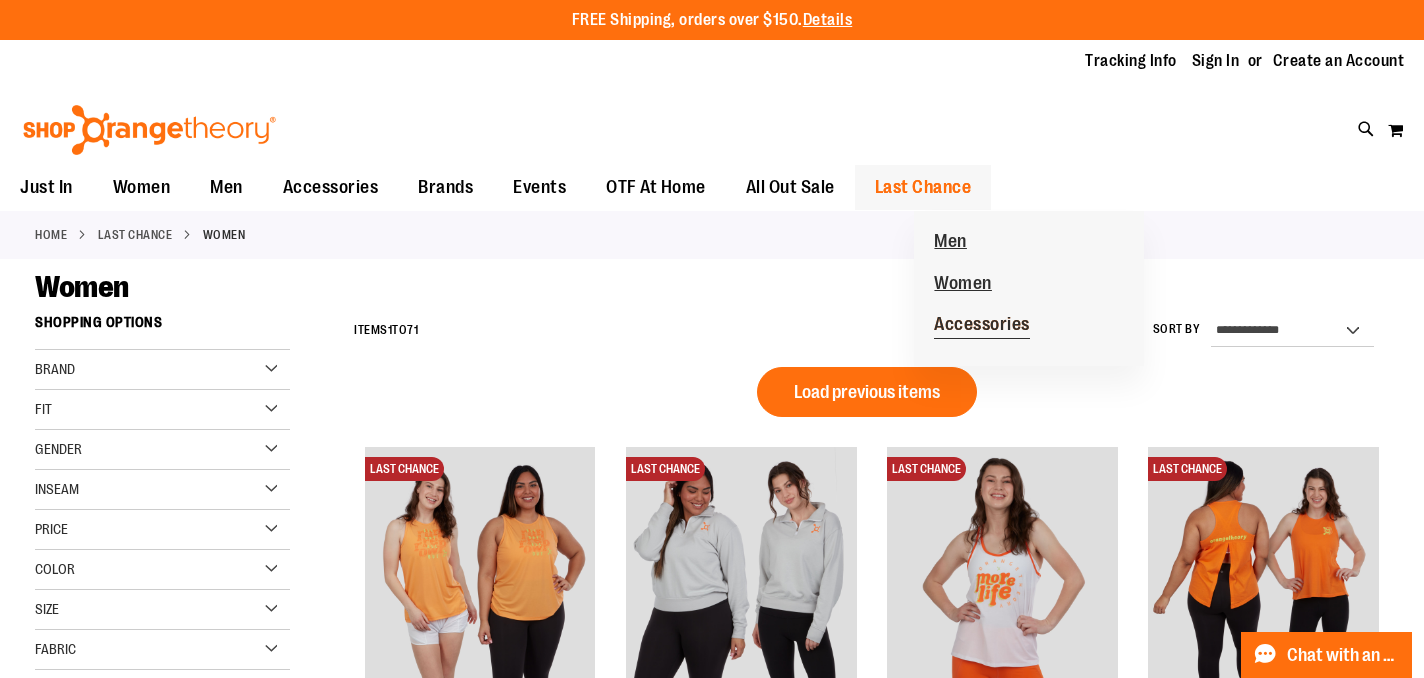 click on "Accessories" at bounding box center (982, 326) 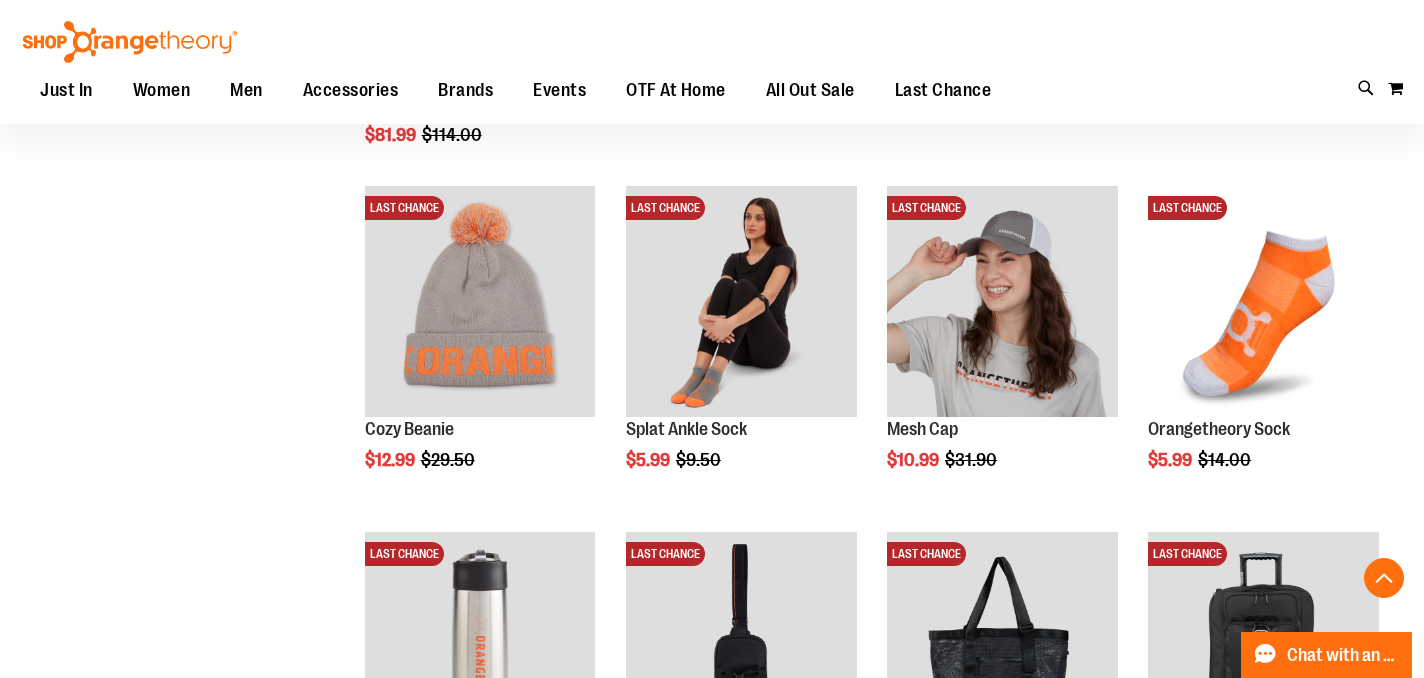 scroll, scrollTop: 558, scrollLeft: 0, axis: vertical 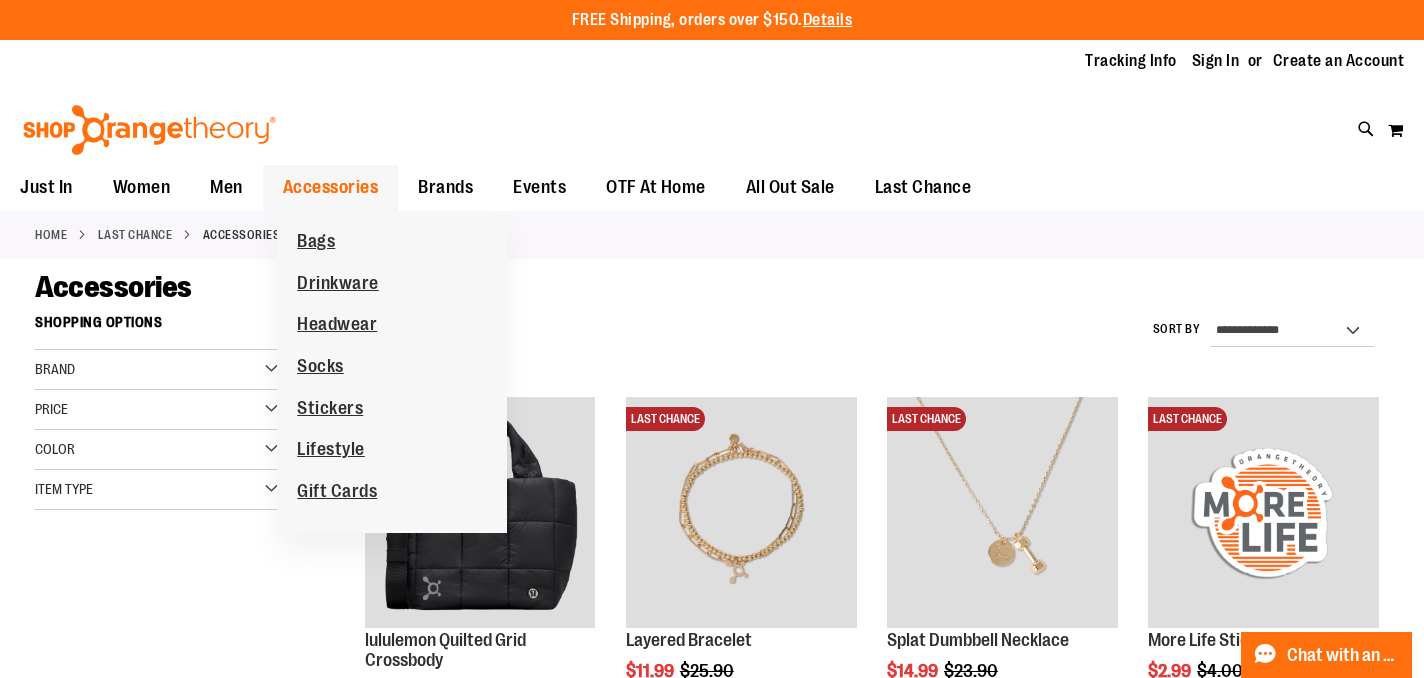 click on "Accessories" at bounding box center [331, 187] 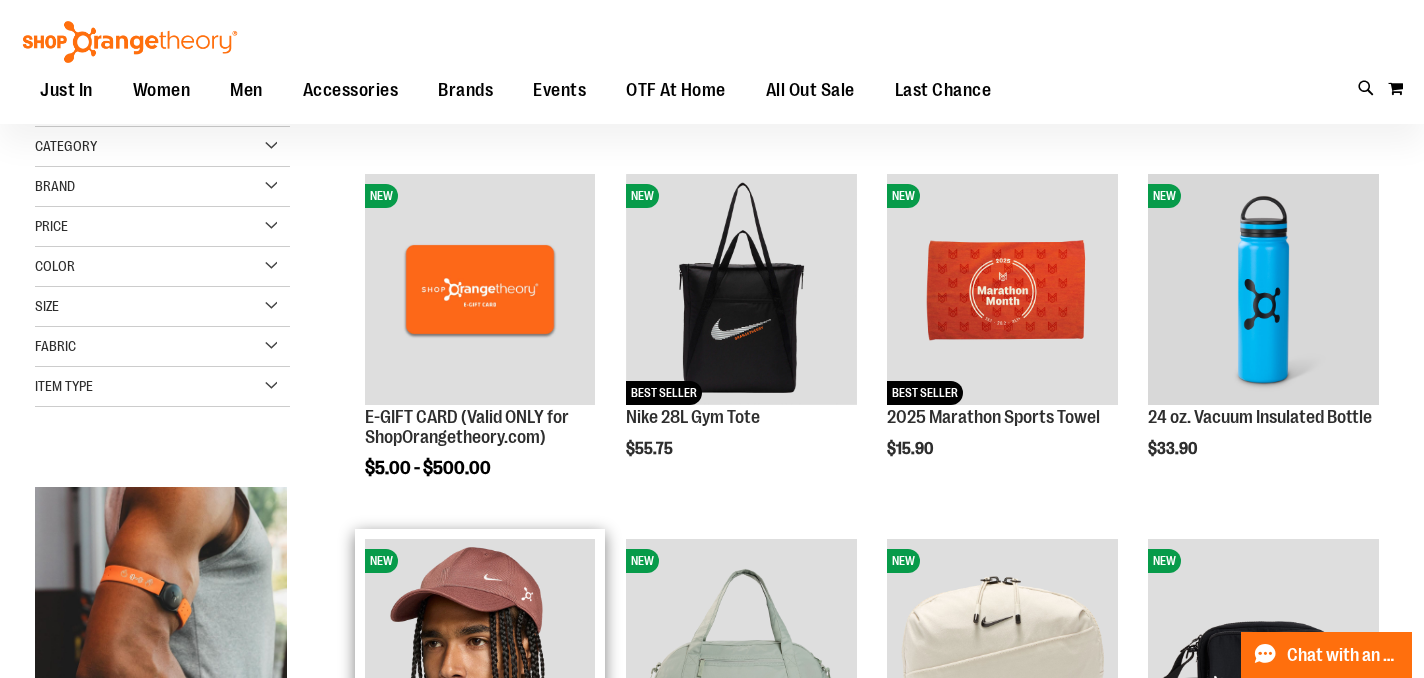 scroll, scrollTop: 11, scrollLeft: 0, axis: vertical 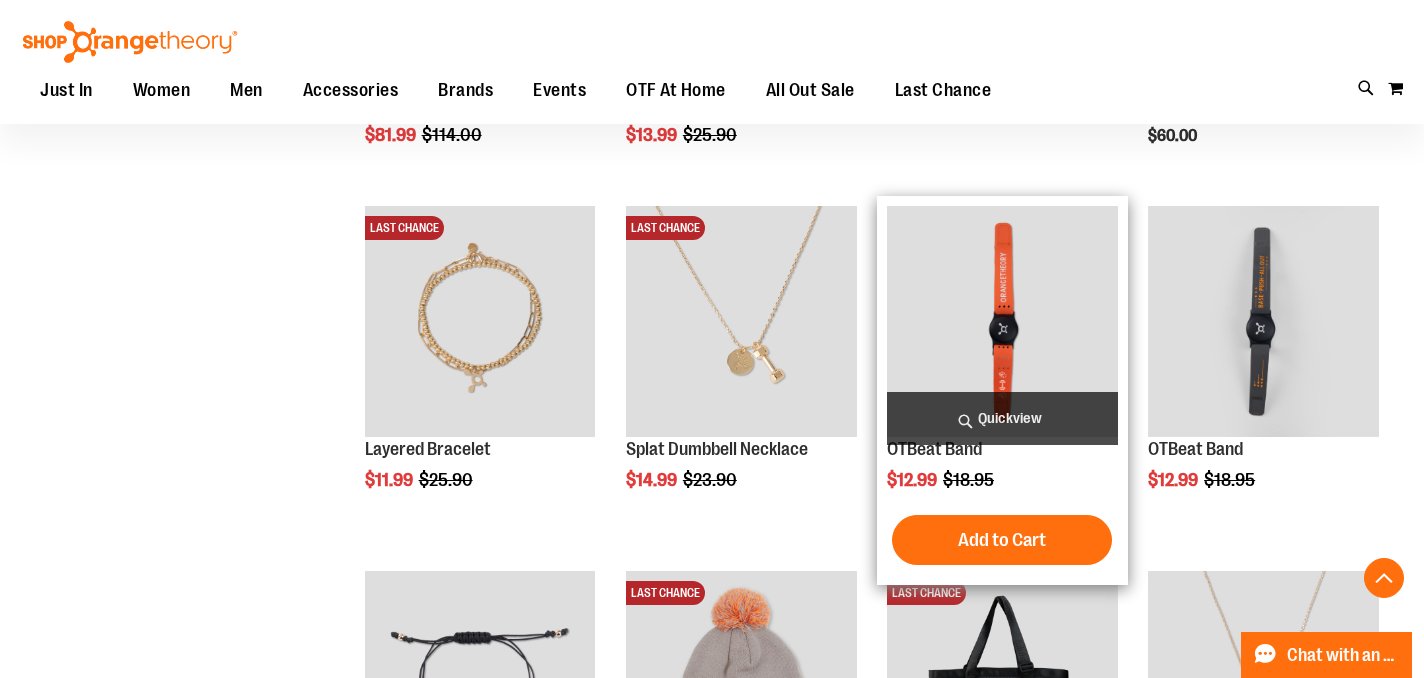 click on "Quickview" at bounding box center [1002, 418] 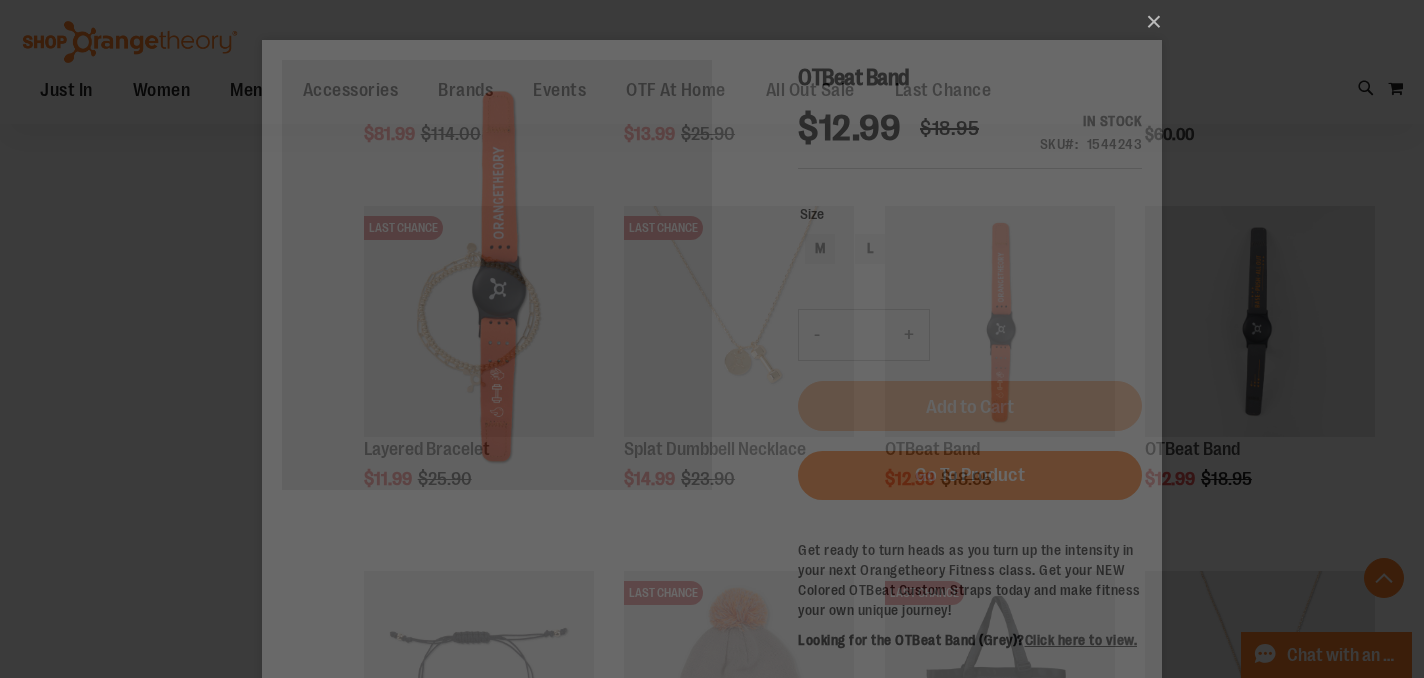 scroll, scrollTop: 0, scrollLeft: 0, axis: both 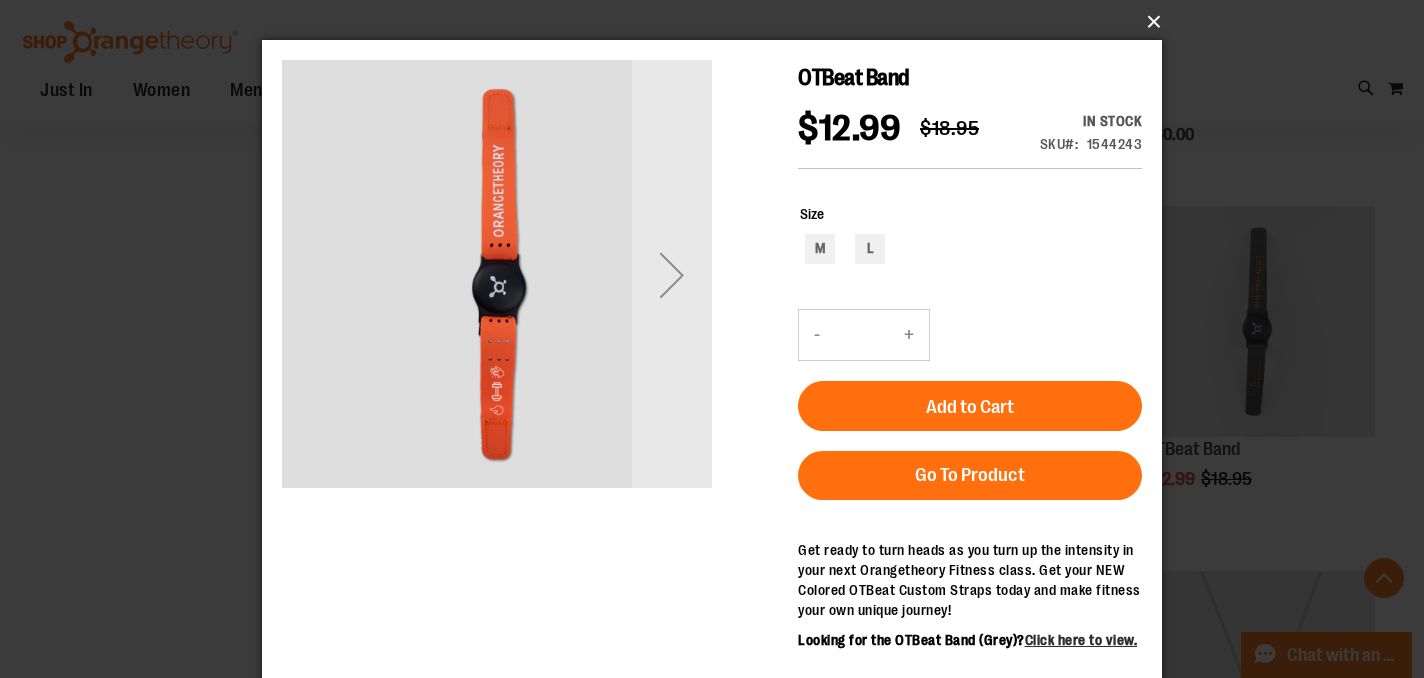 click on "×" at bounding box center [718, 22] 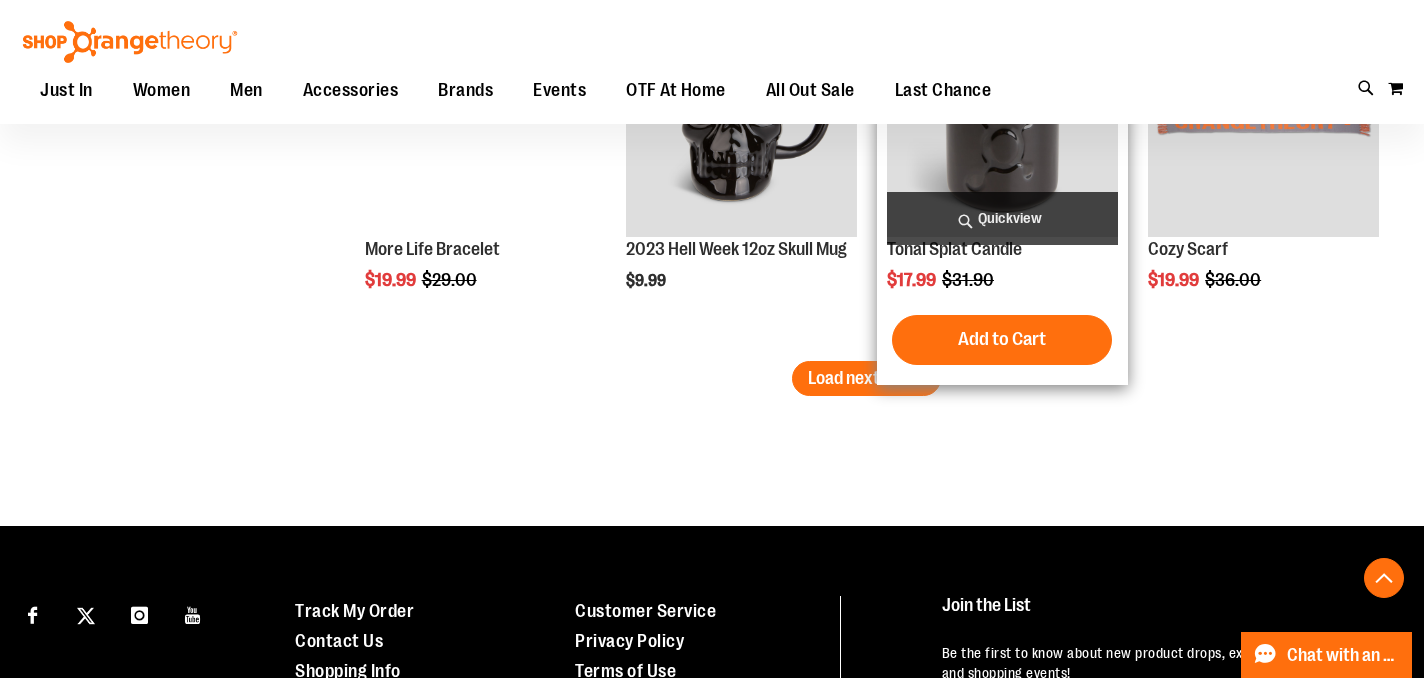 scroll, scrollTop: 3072, scrollLeft: 0, axis: vertical 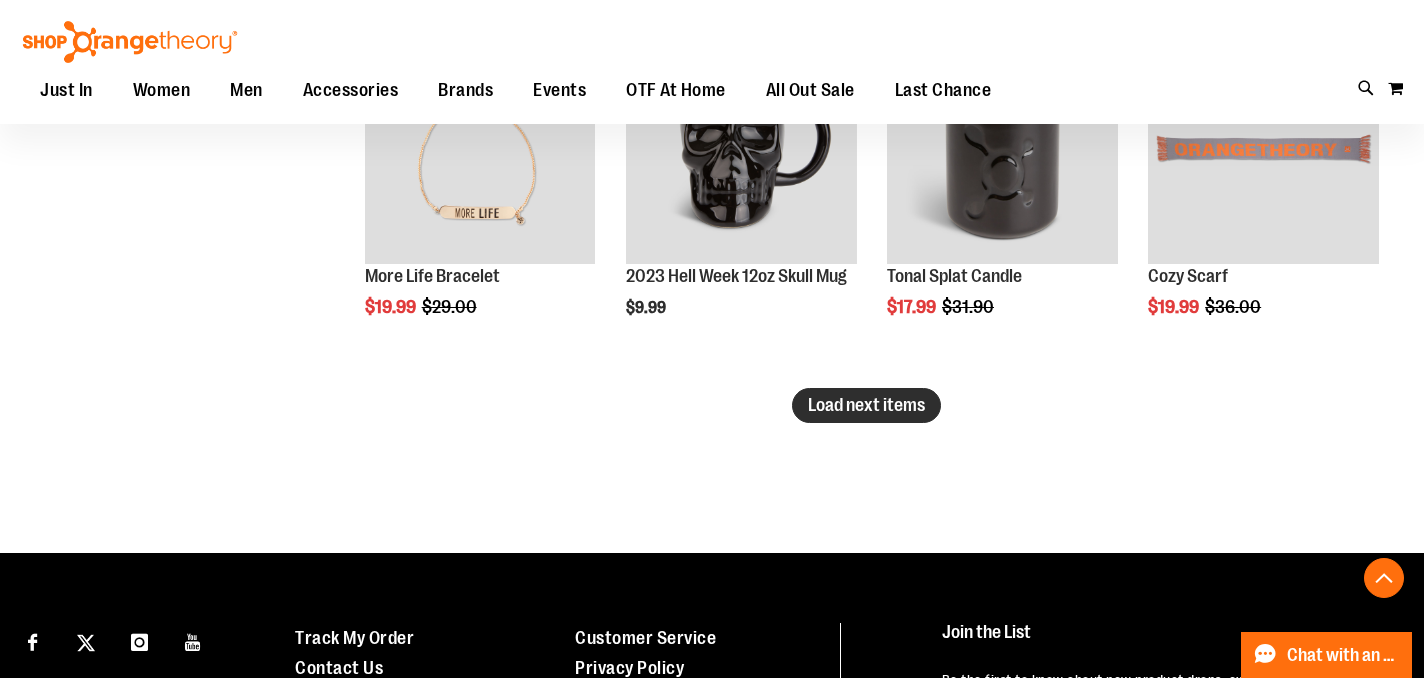 click on "Load next items" at bounding box center [866, 405] 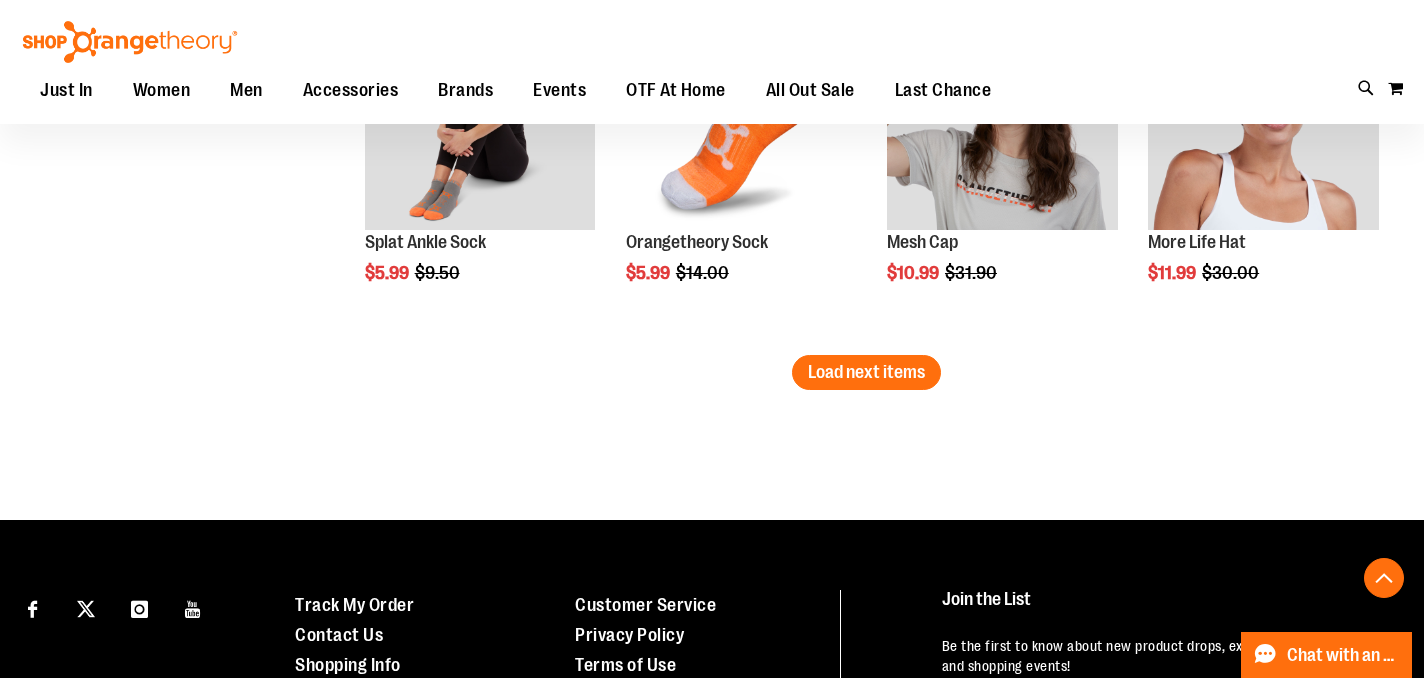 scroll, scrollTop: 4281, scrollLeft: 0, axis: vertical 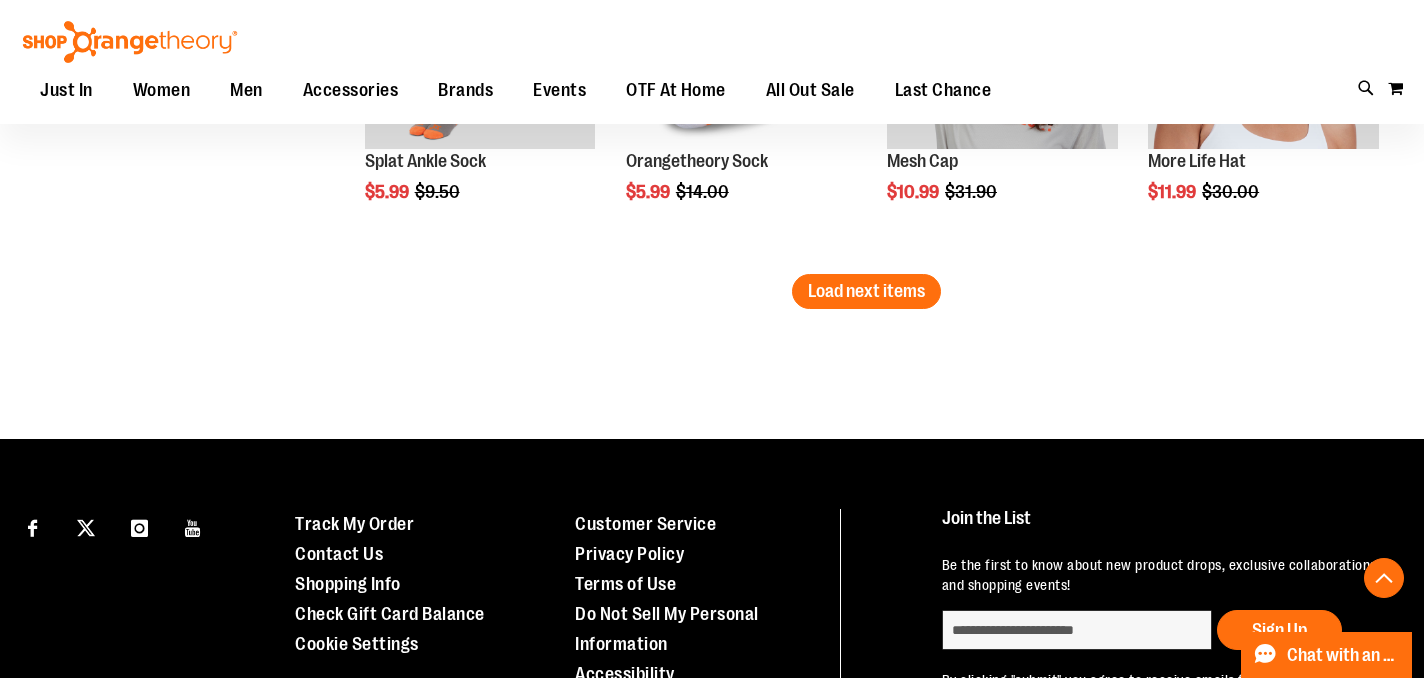 click on "**********" at bounding box center [866, -1915] 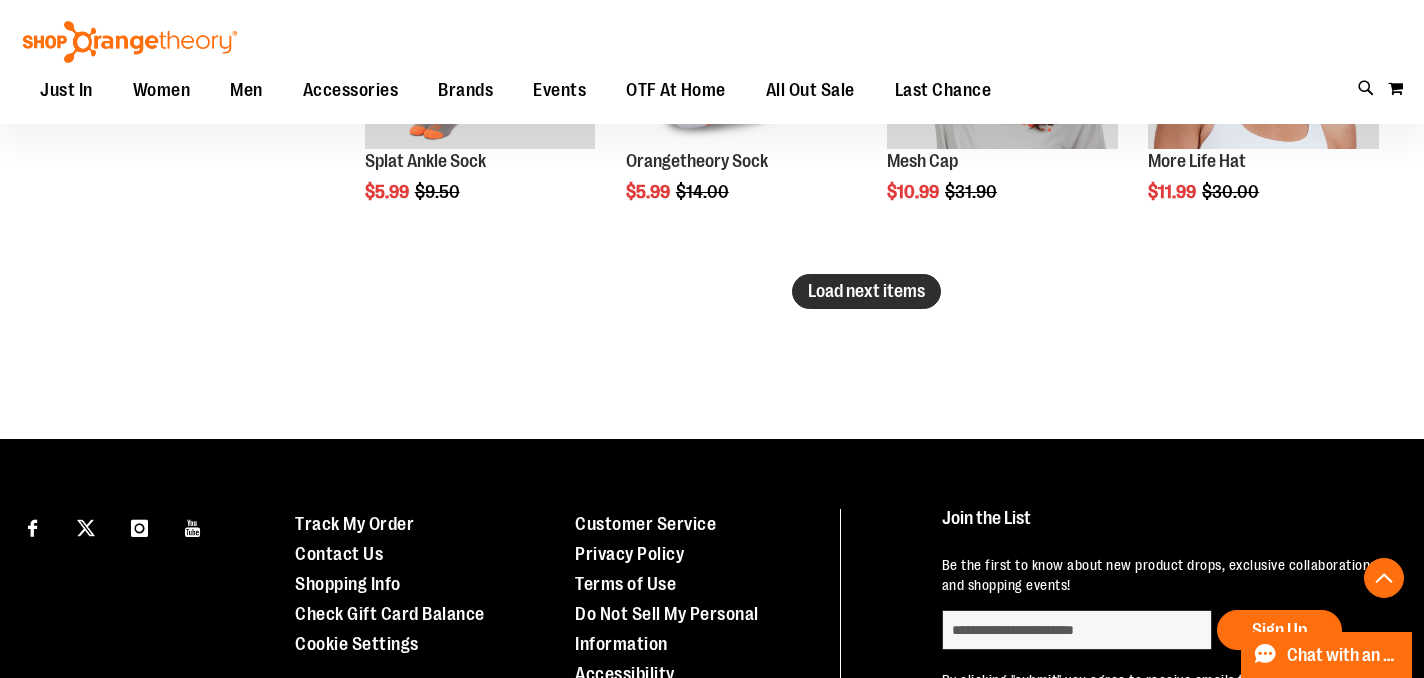 click on "Load next items" at bounding box center (866, 291) 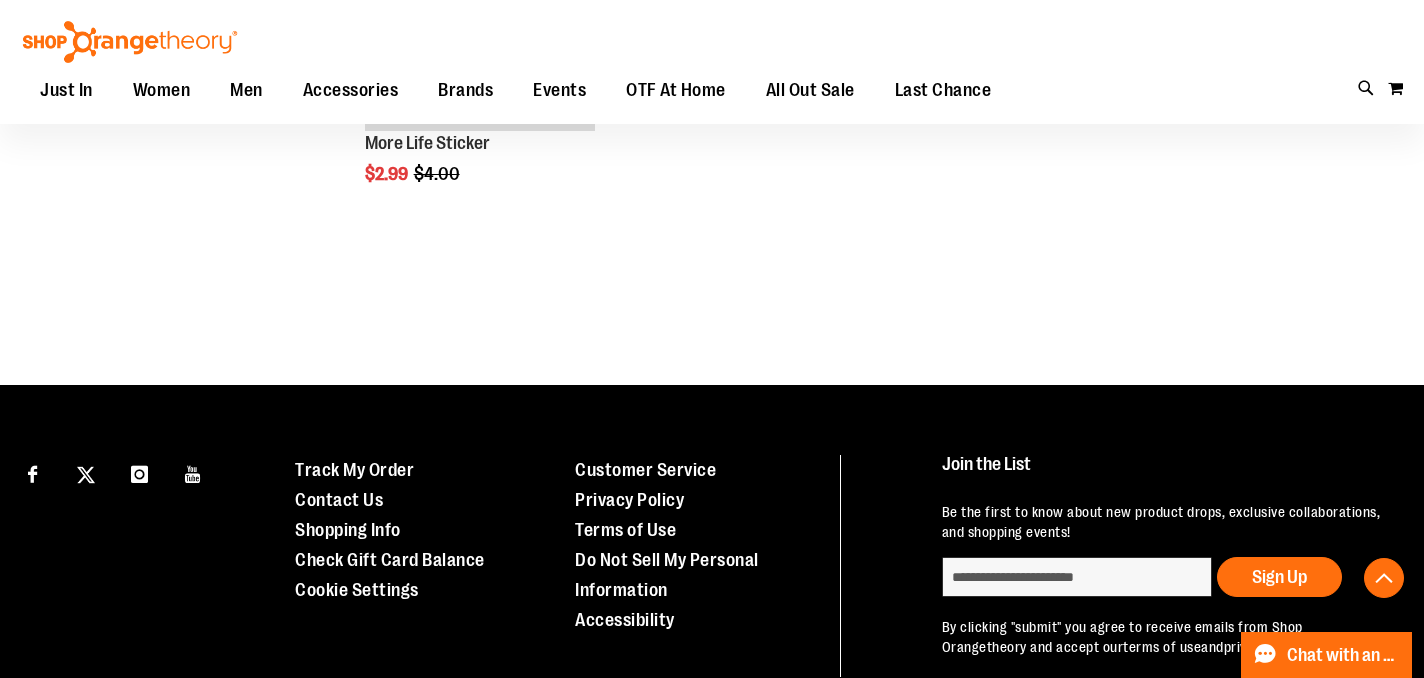 scroll, scrollTop: 5031, scrollLeft: 0, axis: vertical 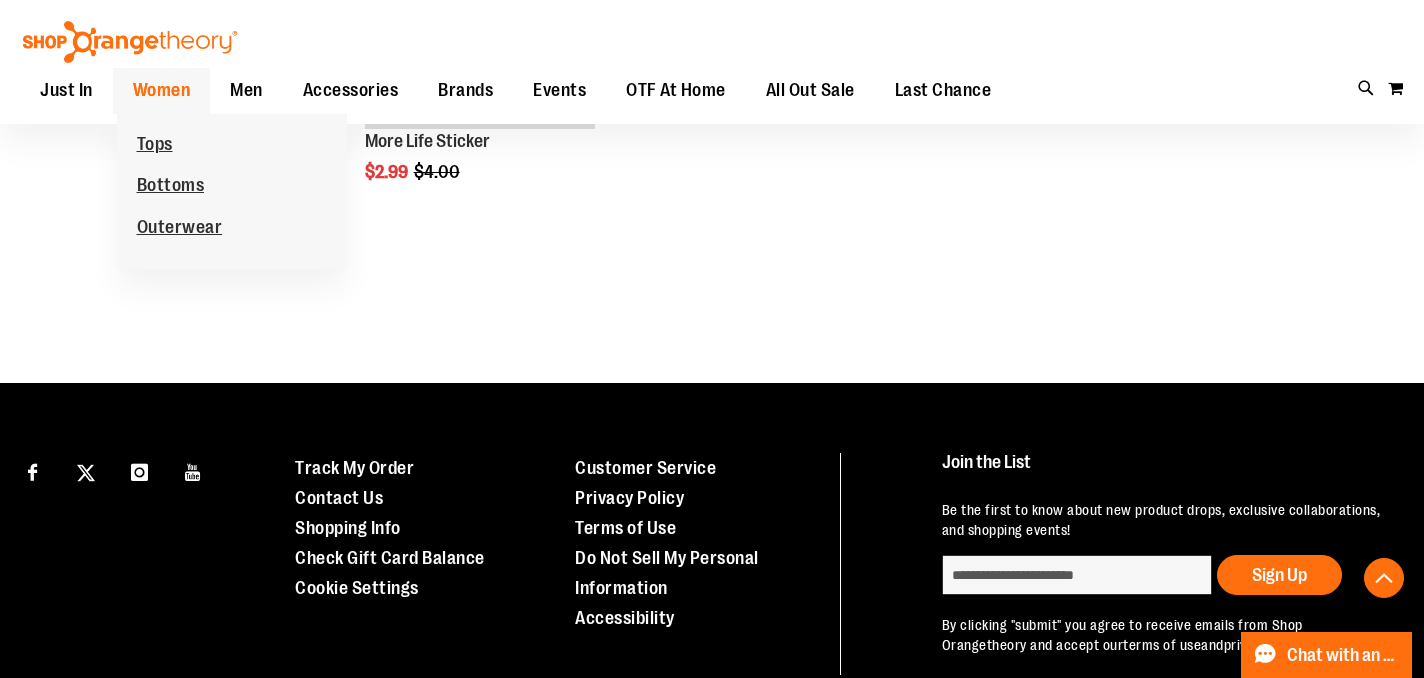 click on "Women" at bounding box center (162, 90) 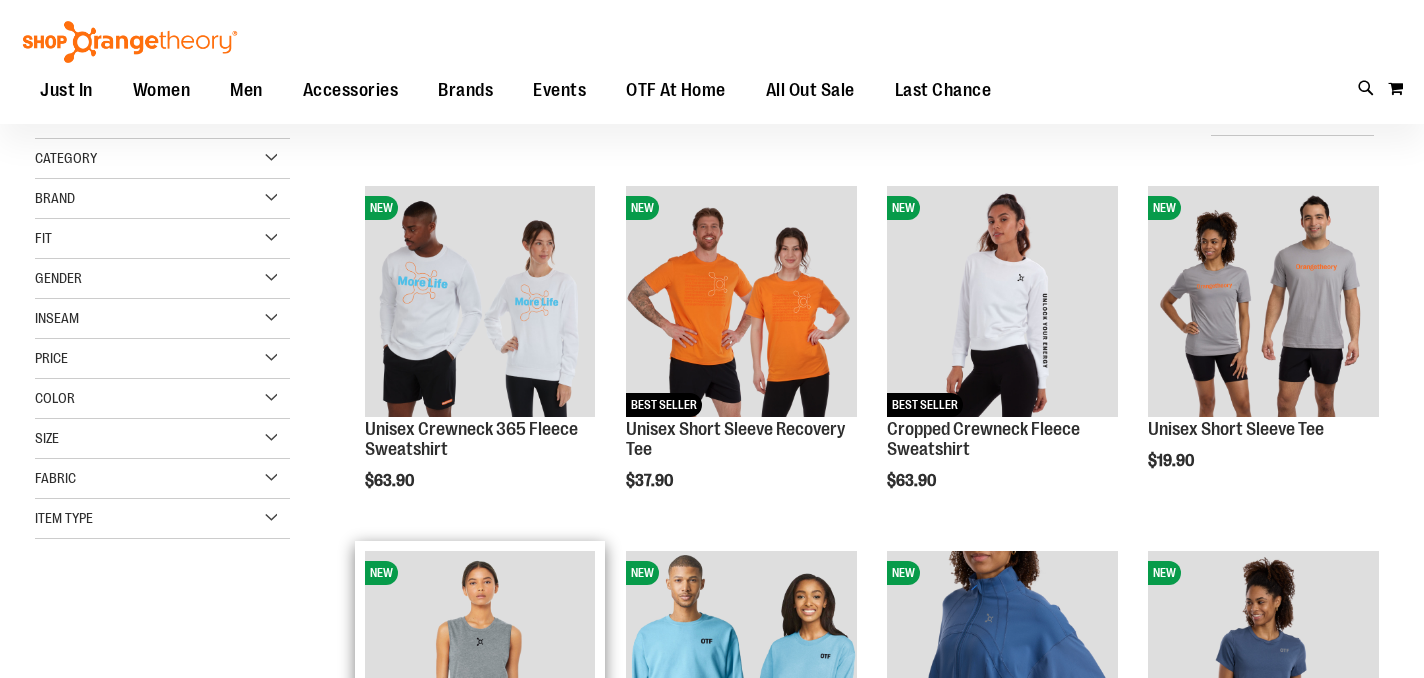 scroll, scrollTop: 203, scrollLeft: 0, axis: vertical 